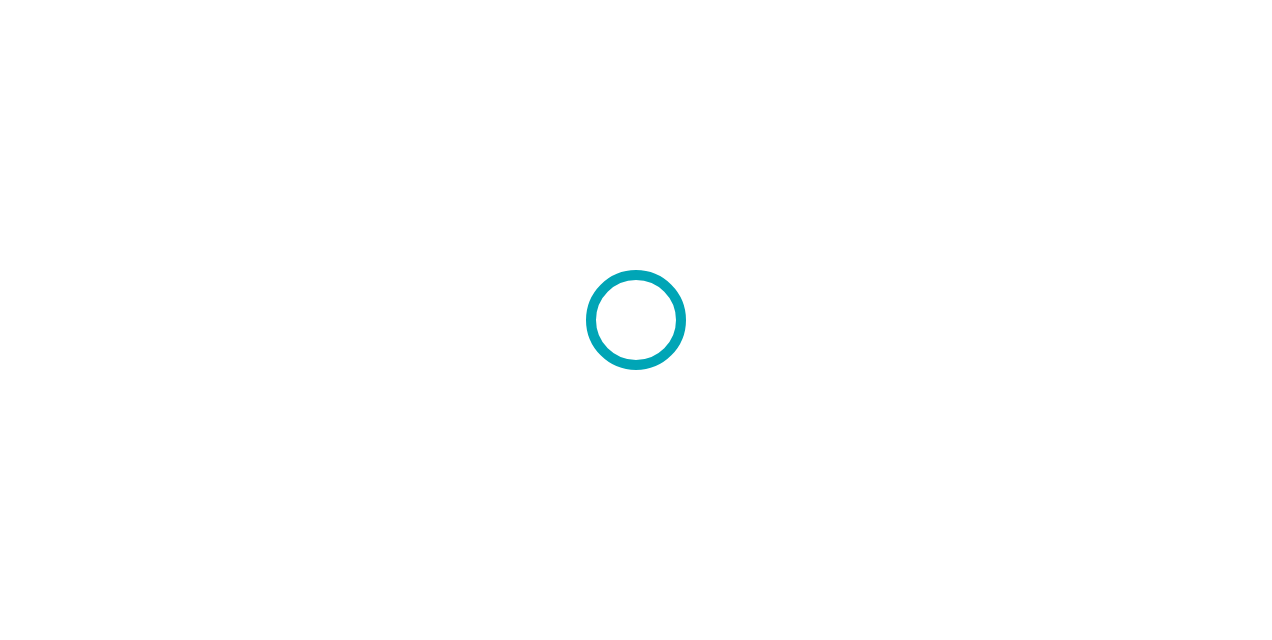 scroll, scrollTop: 0, scrollLeft: 0, axis: both 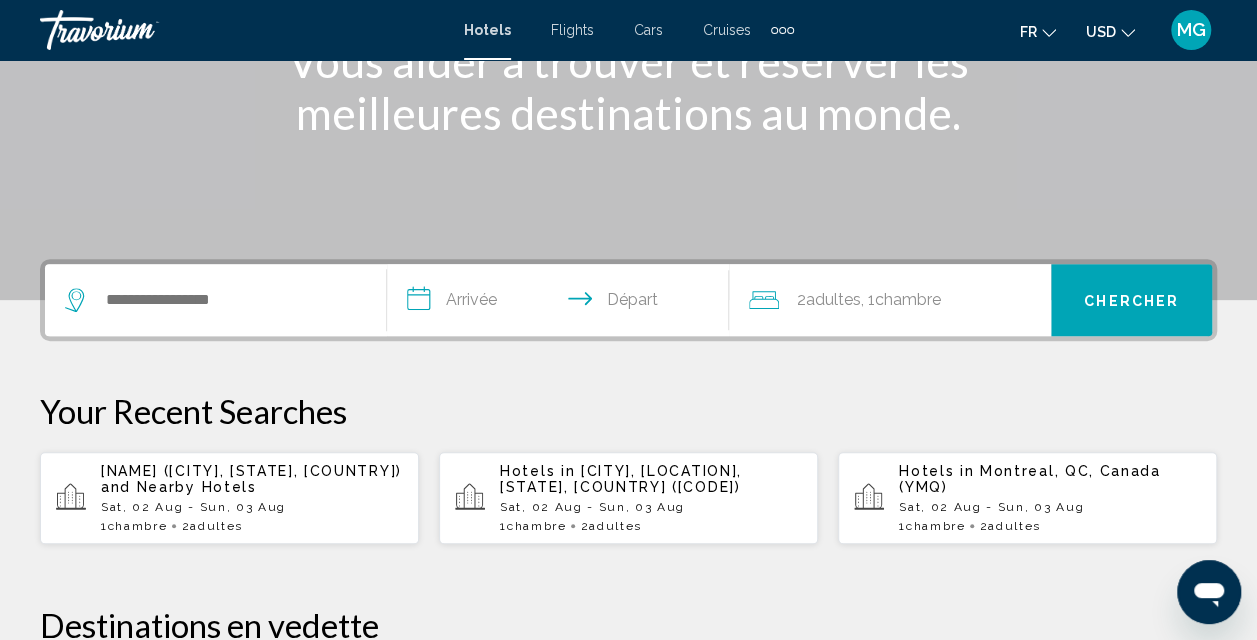 click at bounding box center (215, 300) 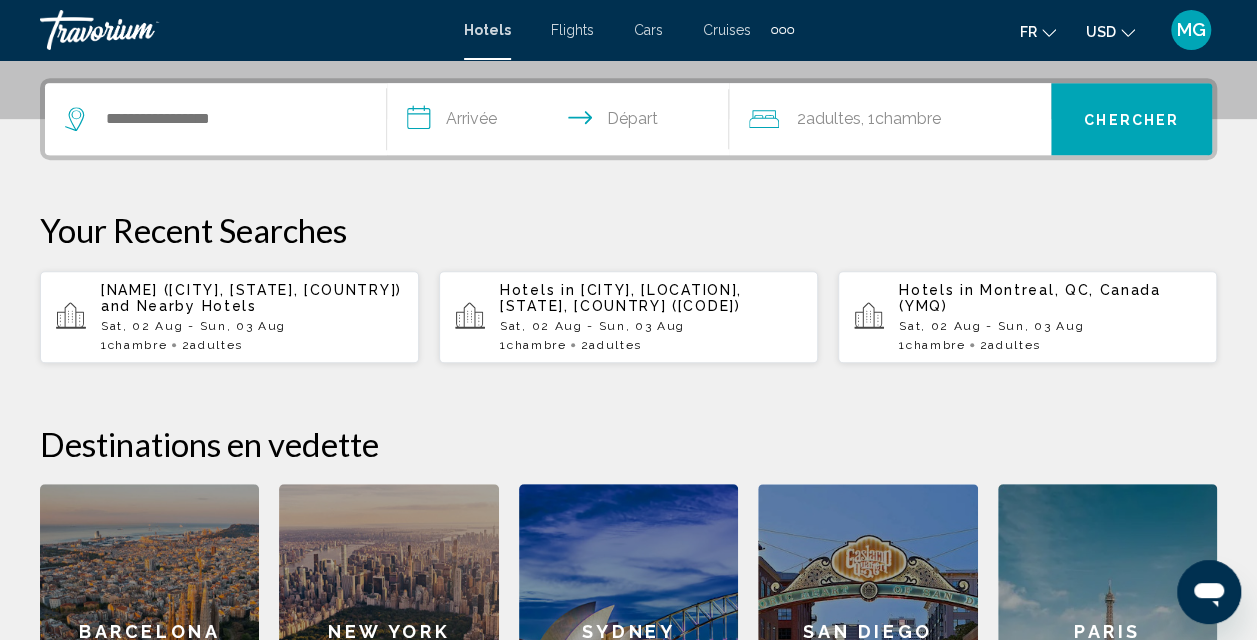 scroll, scrollTop: 494, scrollLeft: 0, axis: vertical 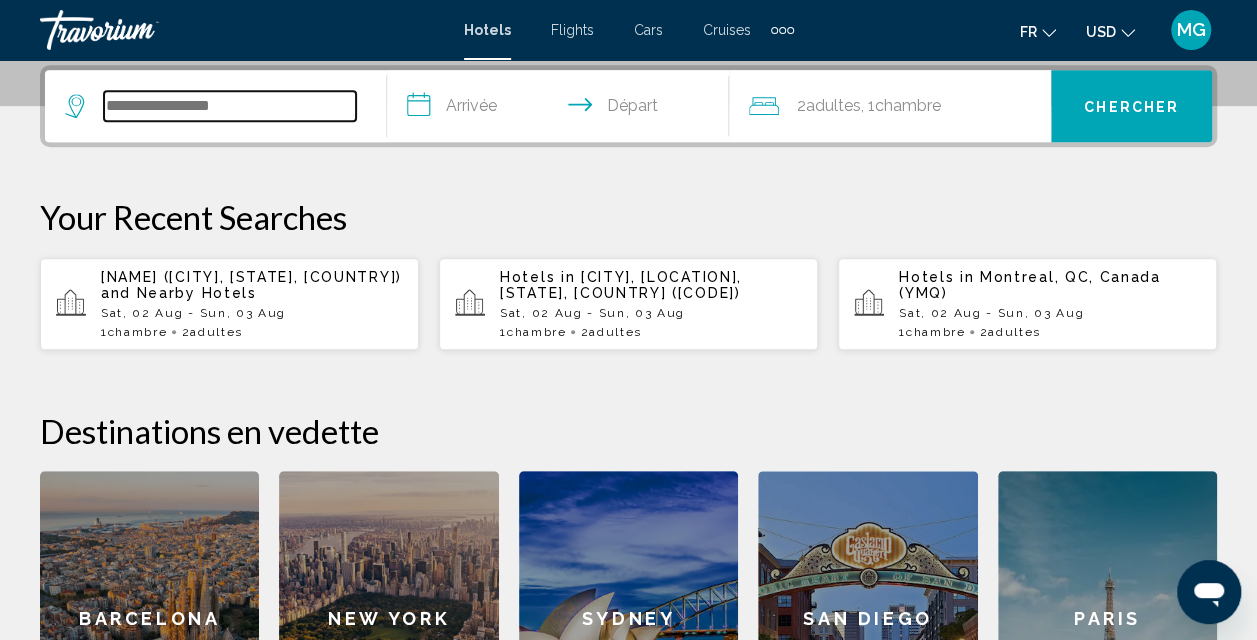 click at bounding box center [230, 106] 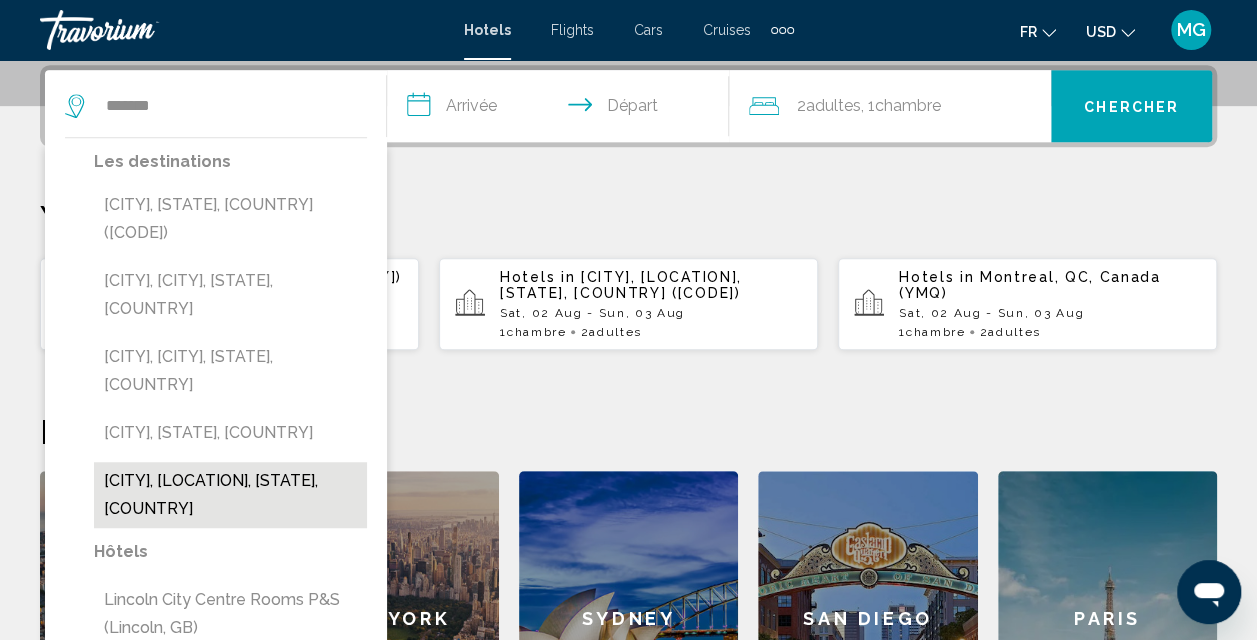click on "[CITY], [LOCATION], [STATE], [COUNTRY]" at bounding box center [230, 495] 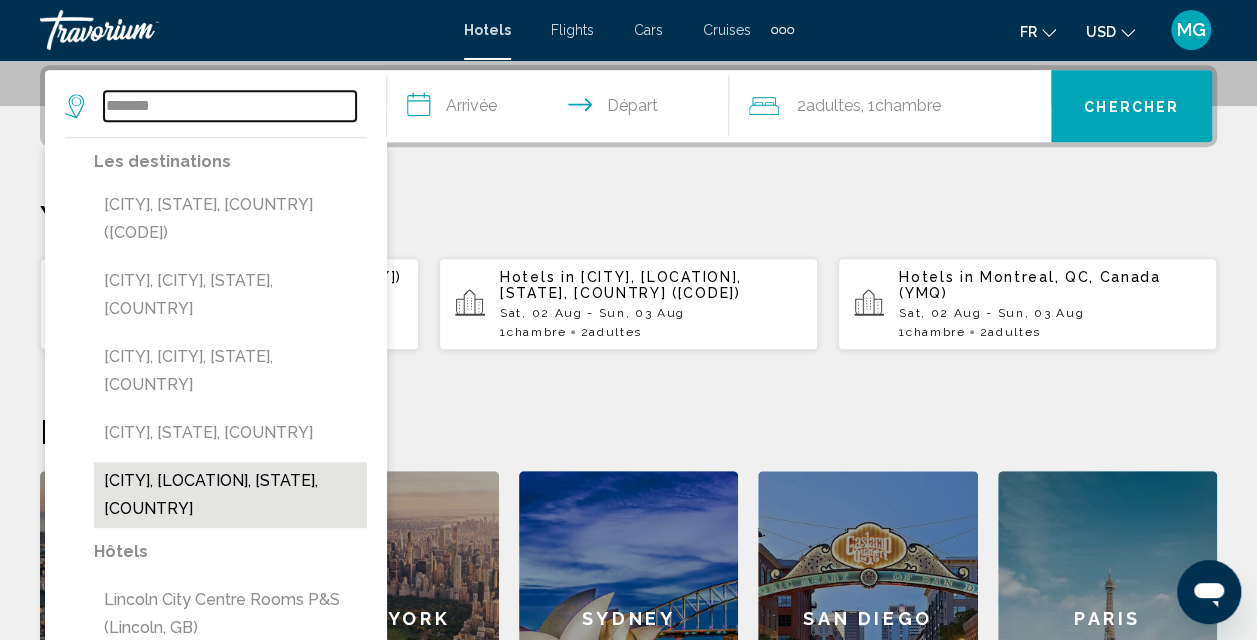 type on "**********" 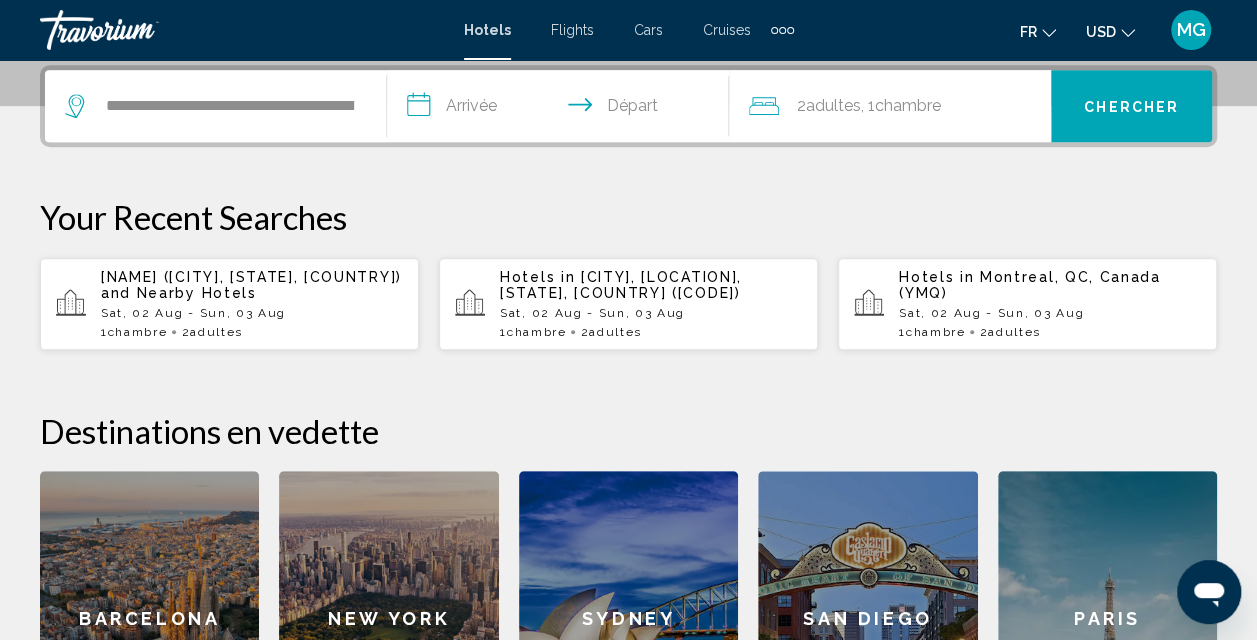 click on "**********" at bounding box center [562, 109] 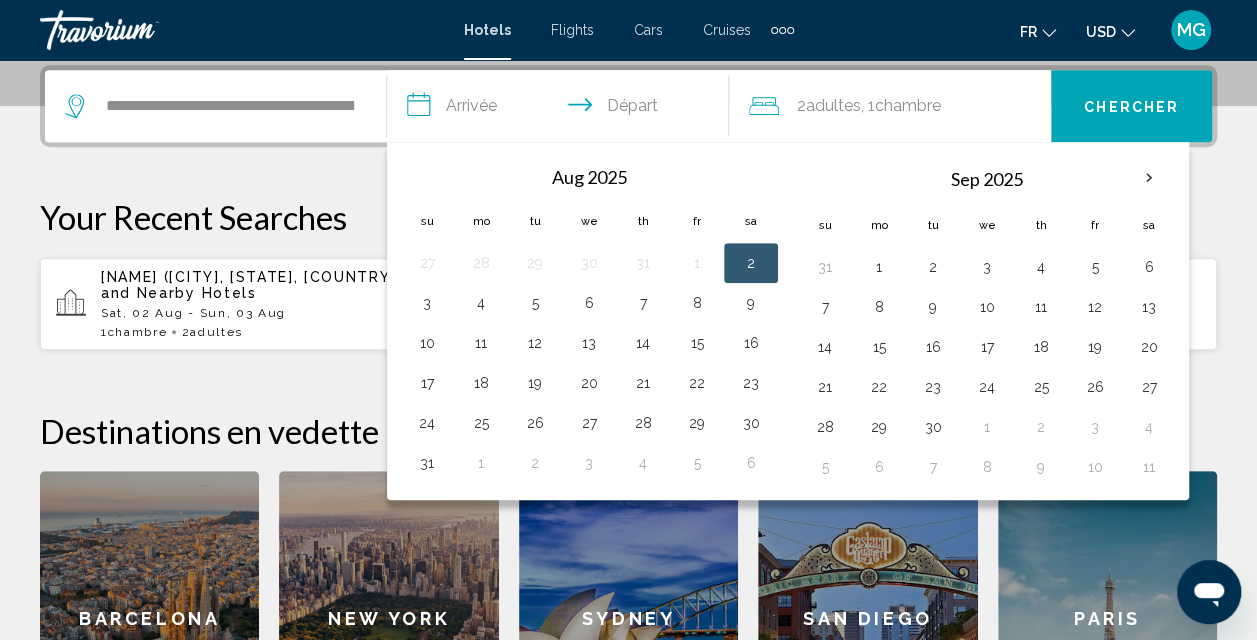 click on "2" at bounding box center [751, 263] 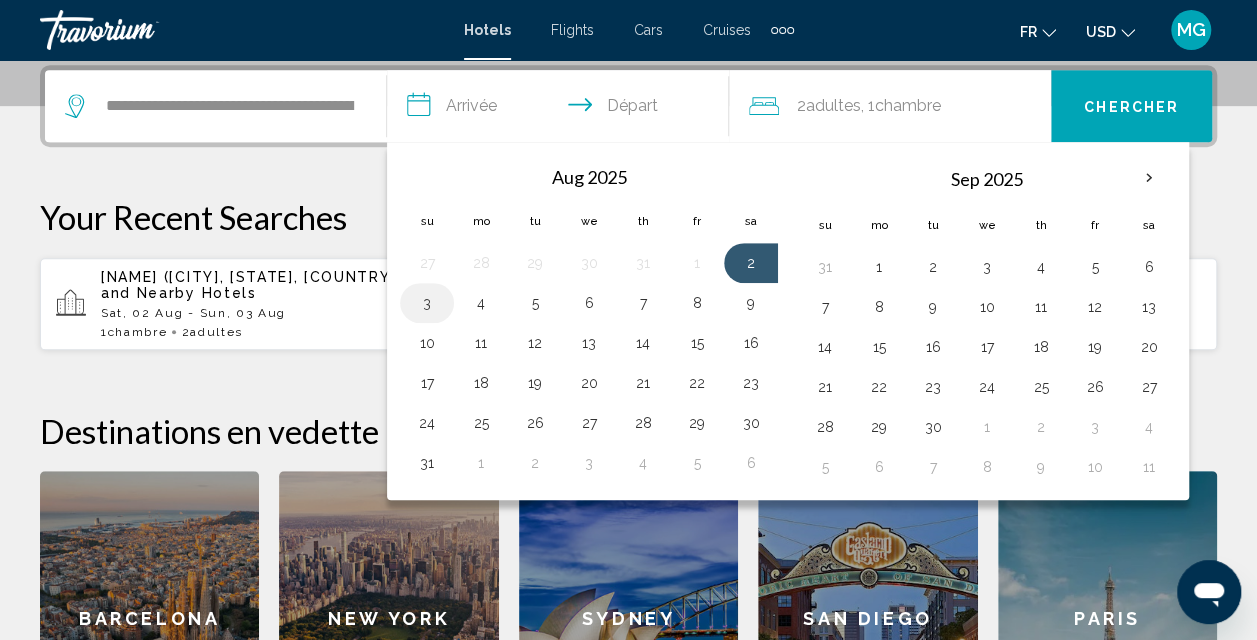 click on "3" at bounding box center (427, 303) 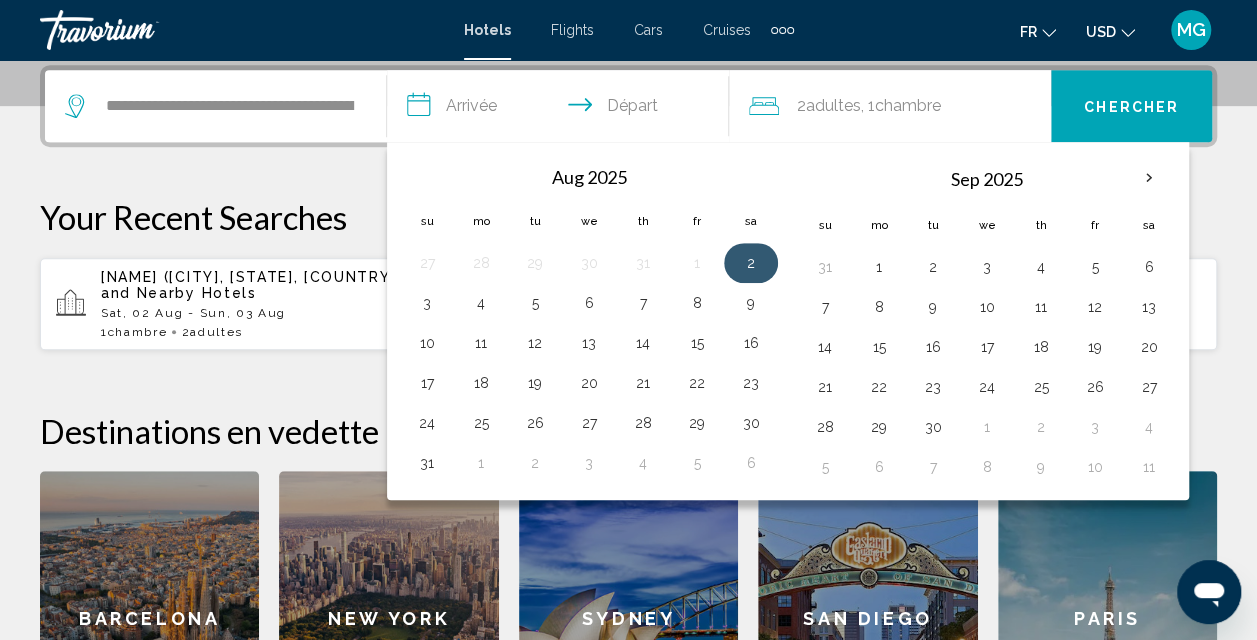 click on "2" at bounding box center [751, 263] 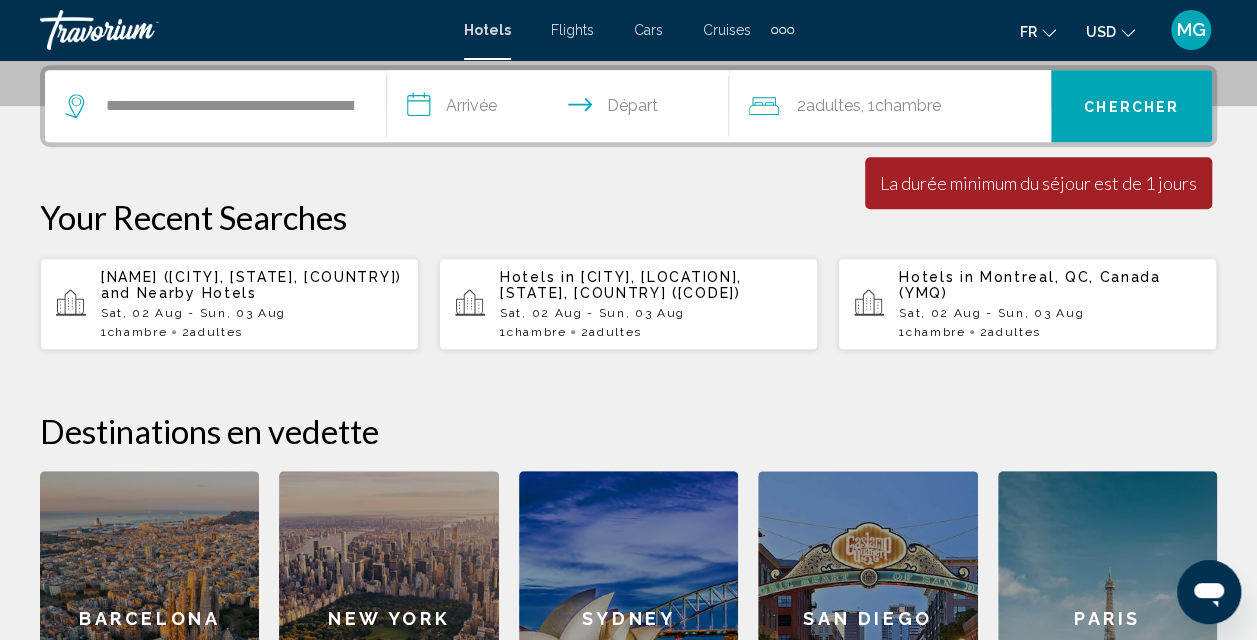click on "**********" at bounding box center [562, 109] 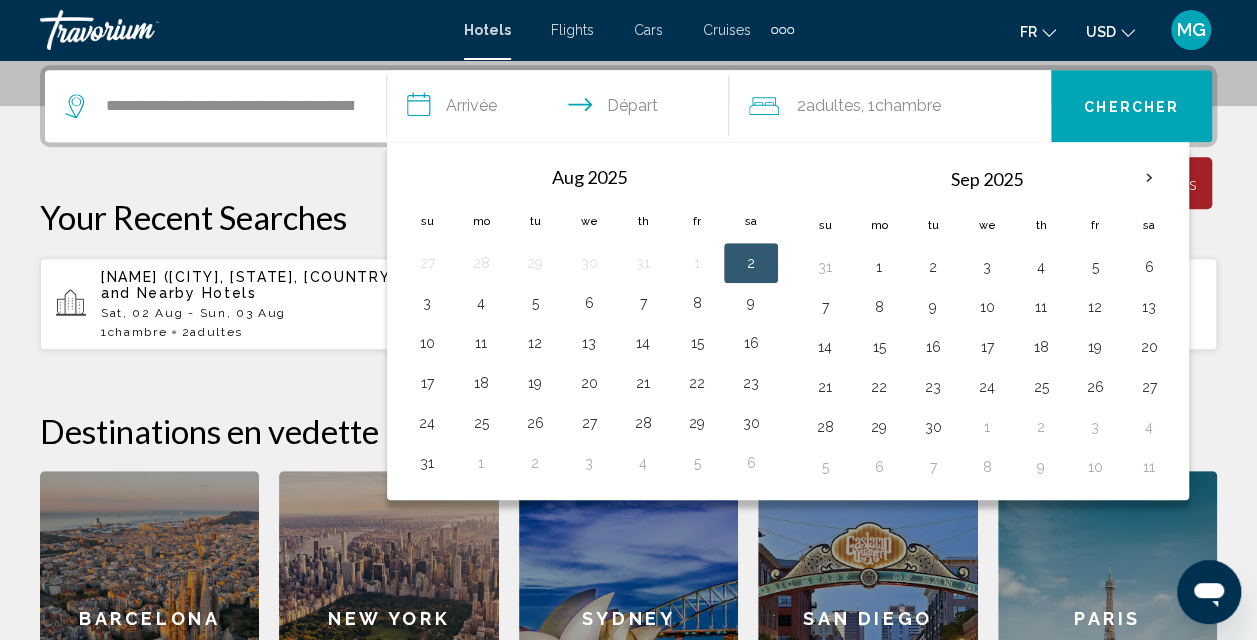 click on "2" at bounding box center [751, 263] 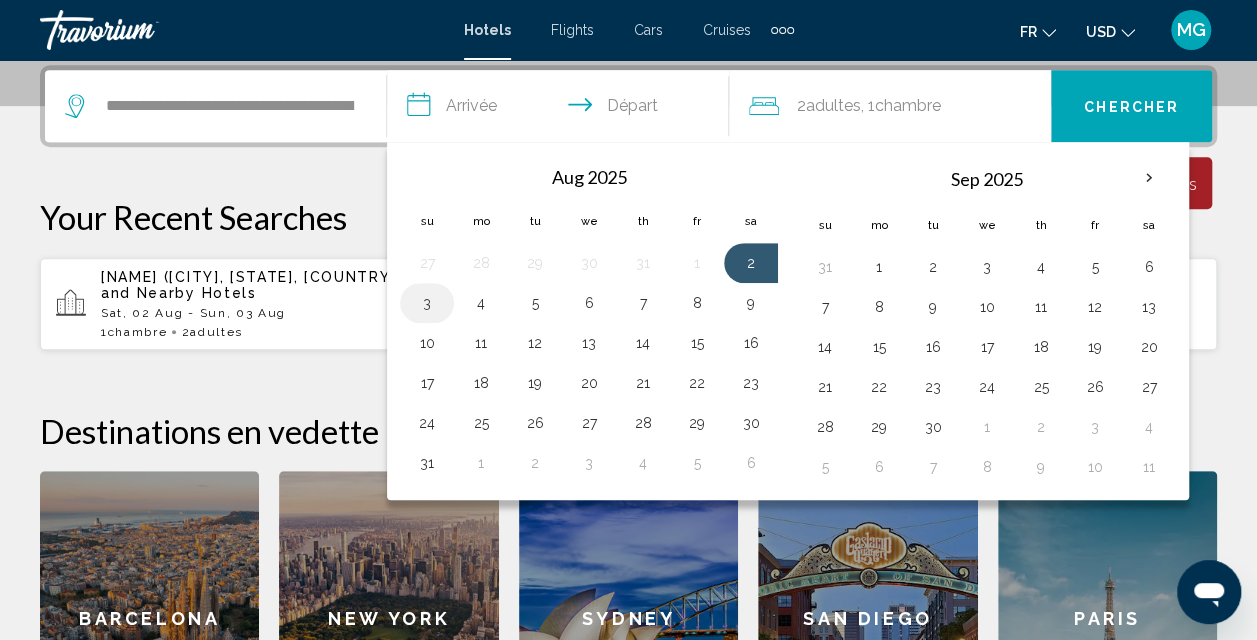 click on "3" at bounding box center (427, 303) 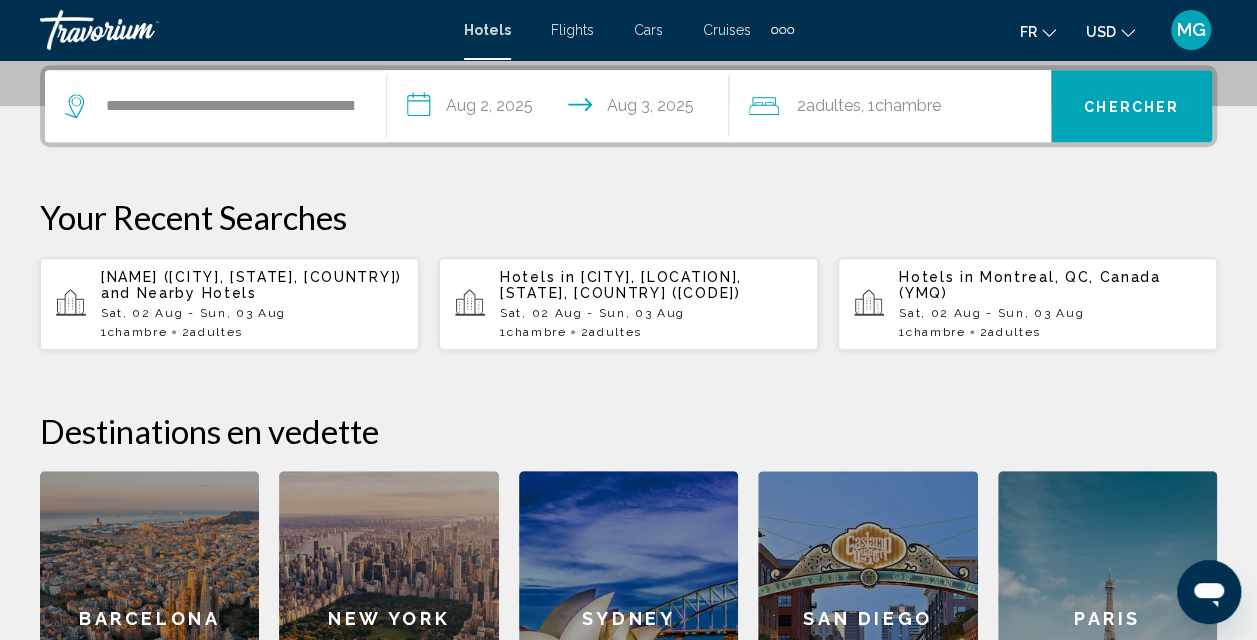 click on "Chercher" at bounding box center [1131, 107] 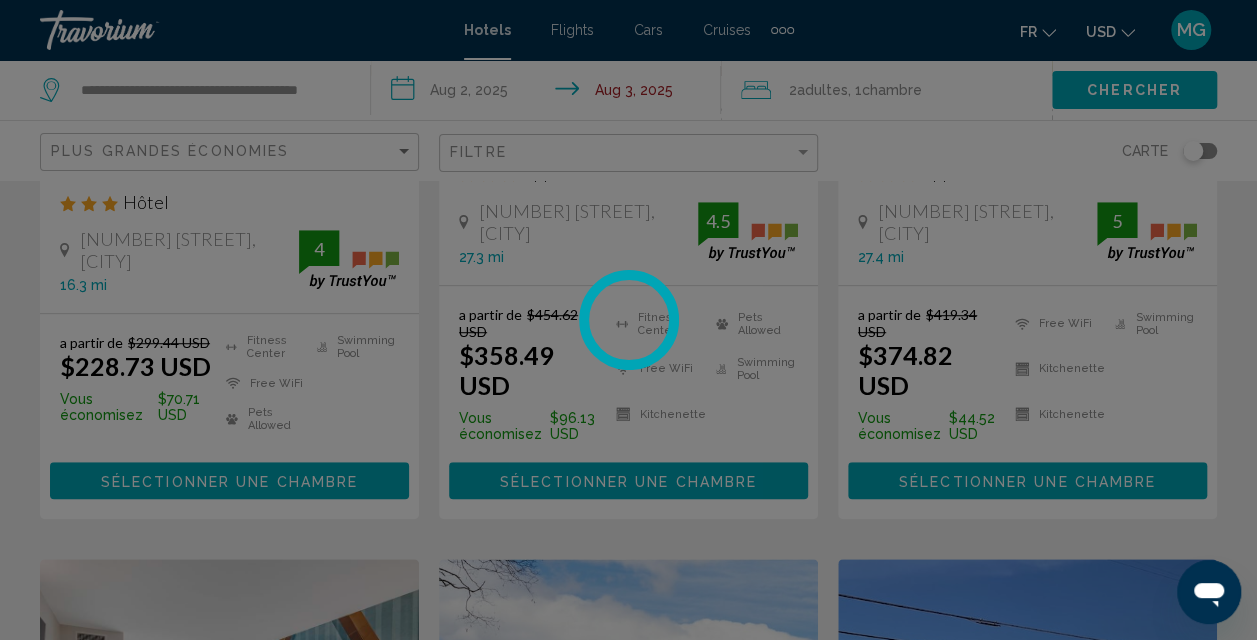 scroll, scrollTop: 0, scrollLeft: 0, axis: both 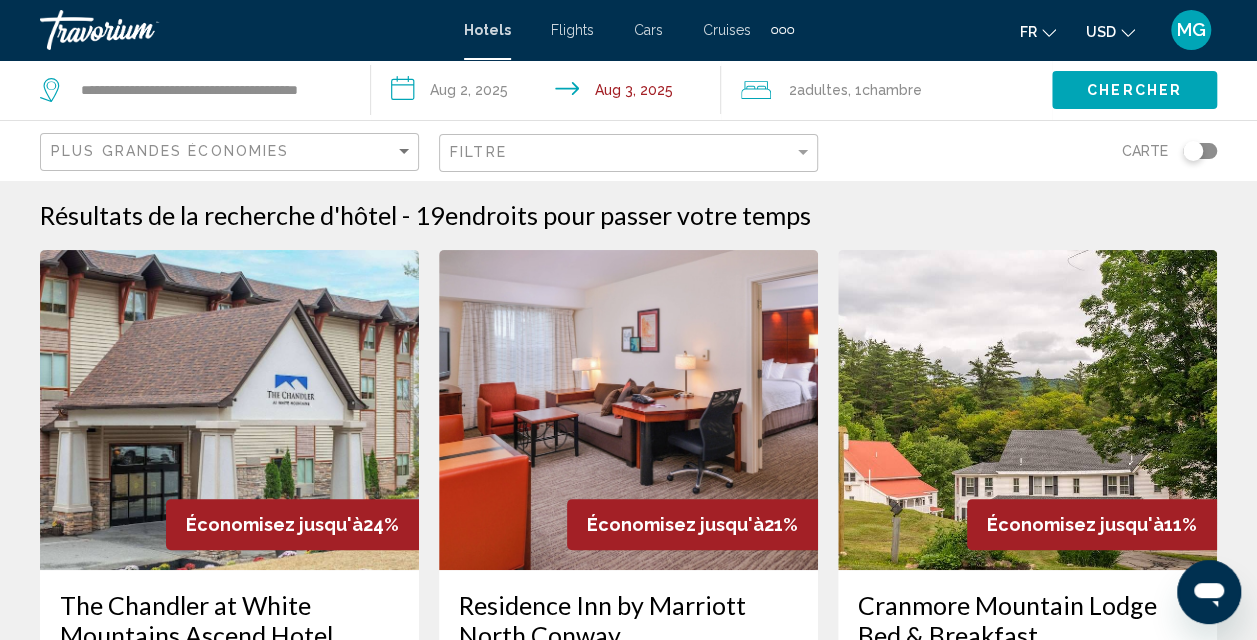 click 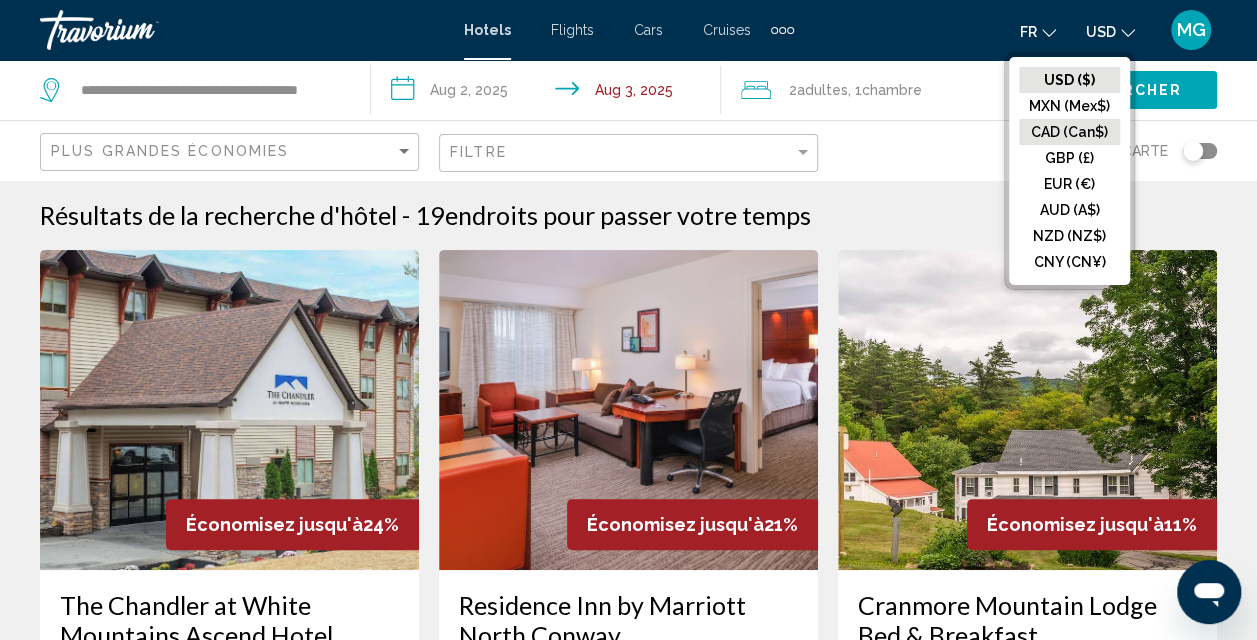 click on "CAD (Can$)" 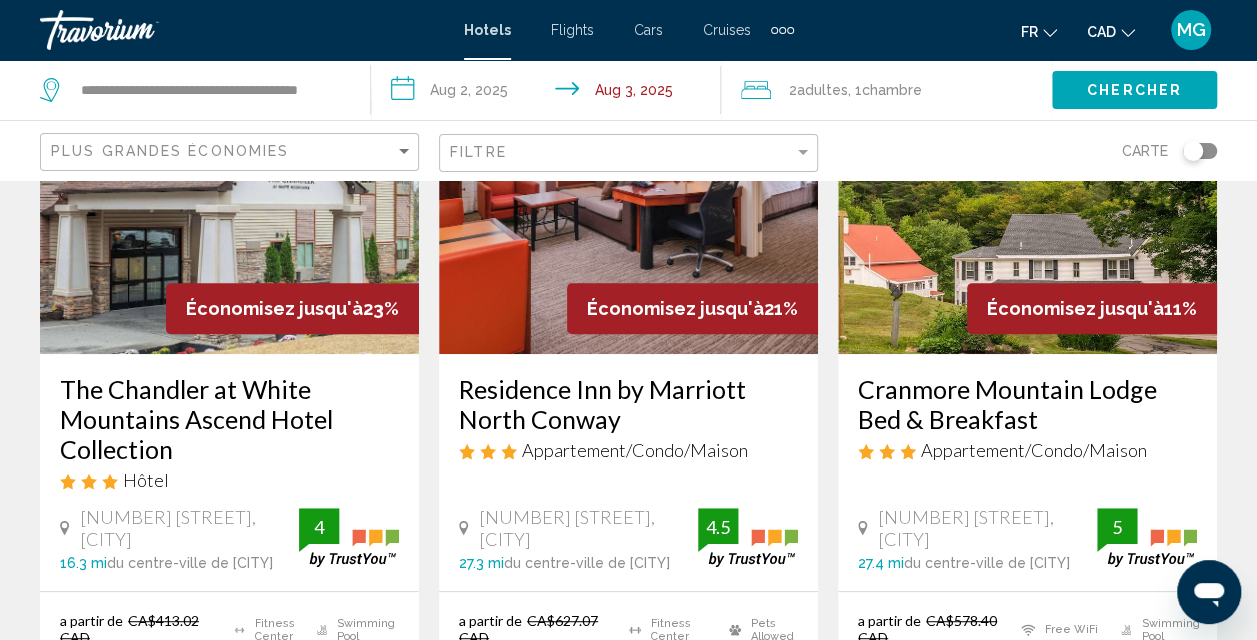 scroll, scrollTop: 0, scrollLeft: 0, axis: both 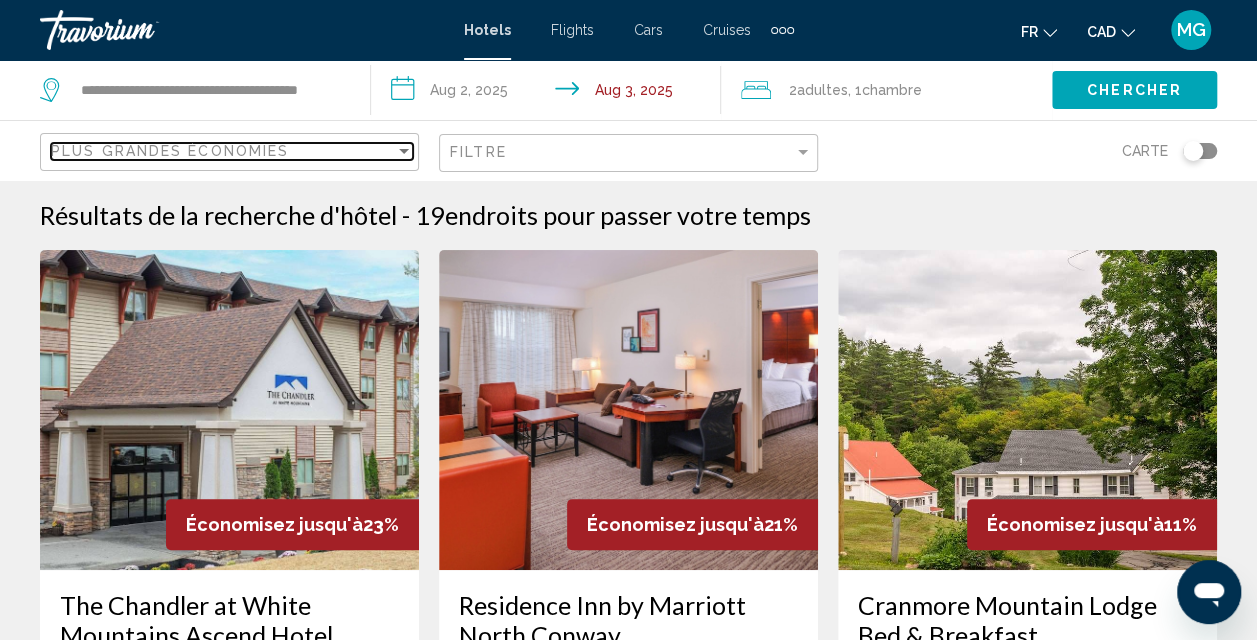 click at bounding box center (404, 151) 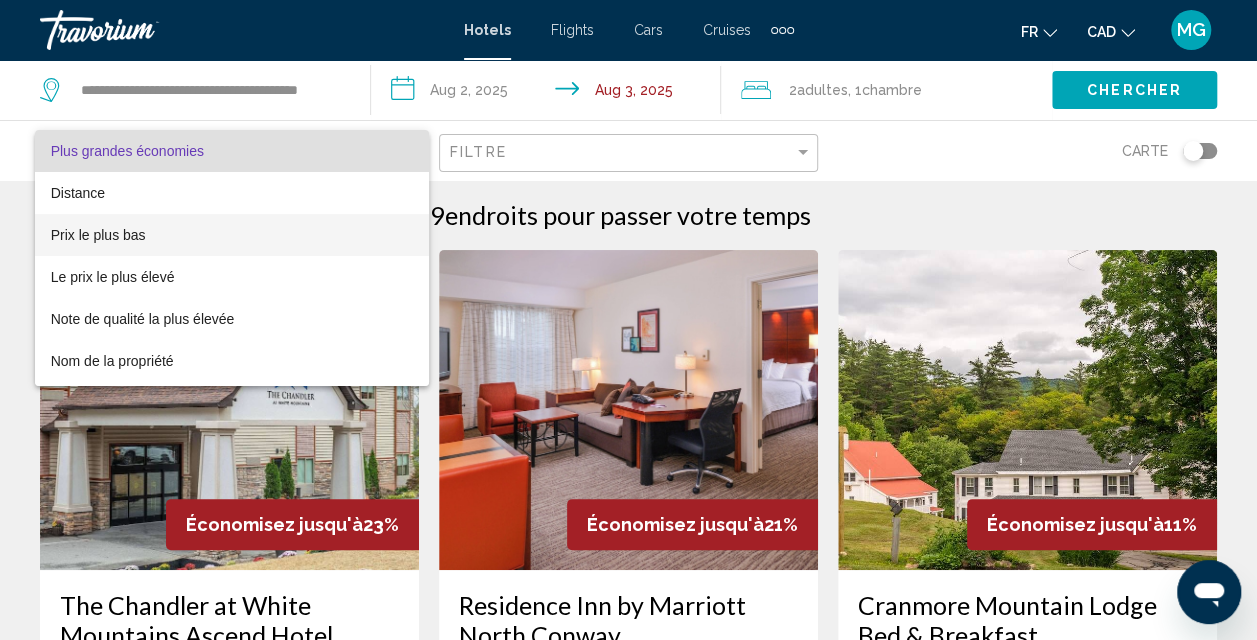 click on "Prix le plus bas" at bounding box center (98, 235) 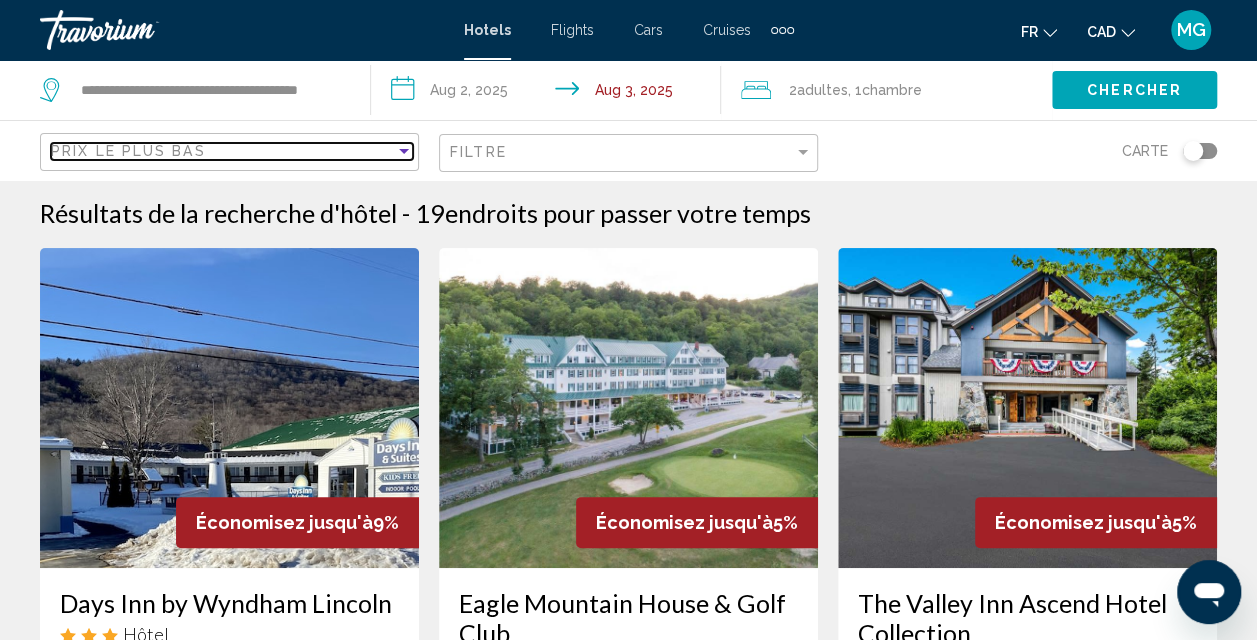 scroll, scrollTop: 0, scrollLeft: 0, axis: both 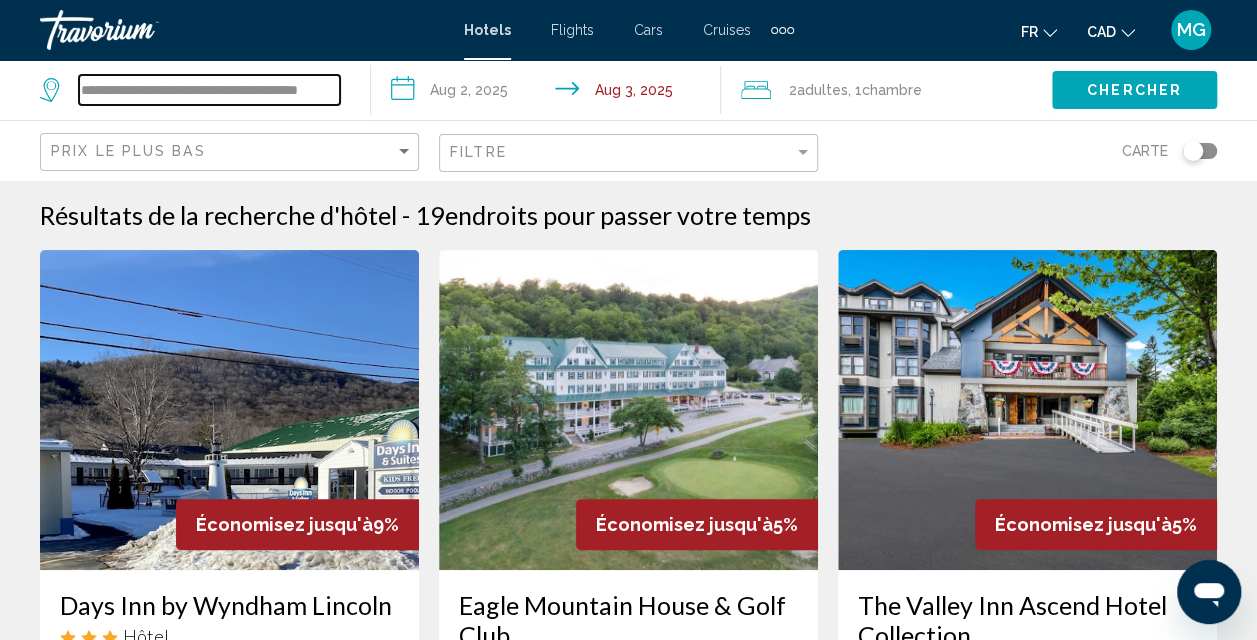 click on "**********" at bounding box center (209, 90) 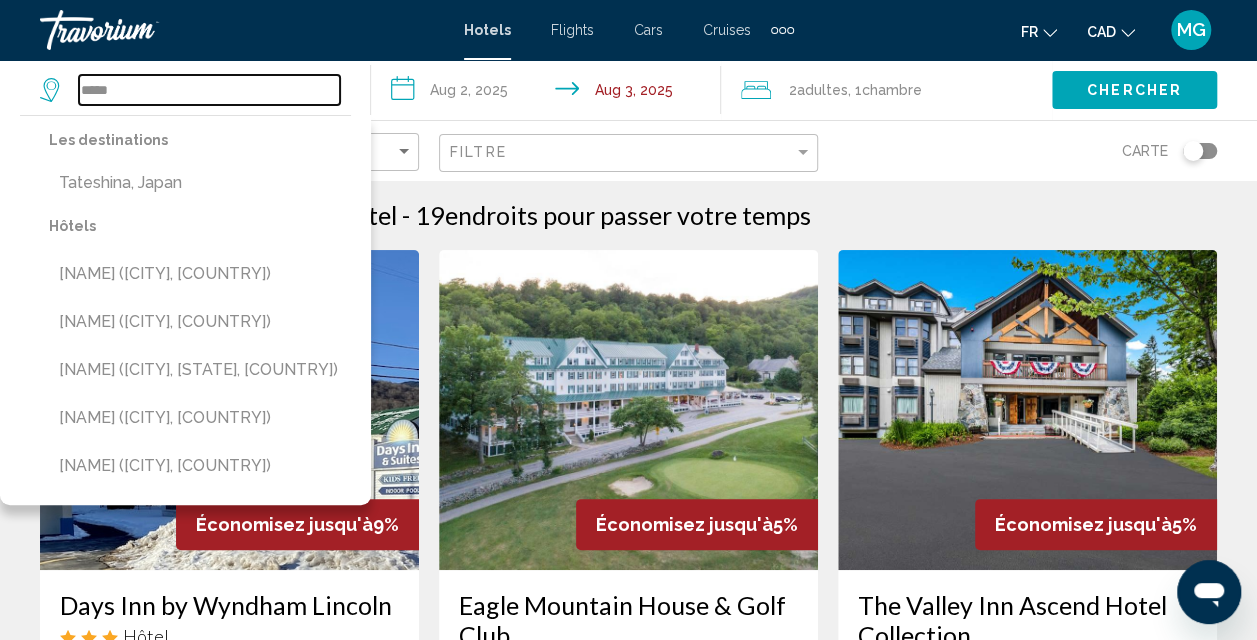 drag, startPoint x: 195, startPoint y: 89, endPoint x: -4, endPoint y: 86, distance: 199.02261 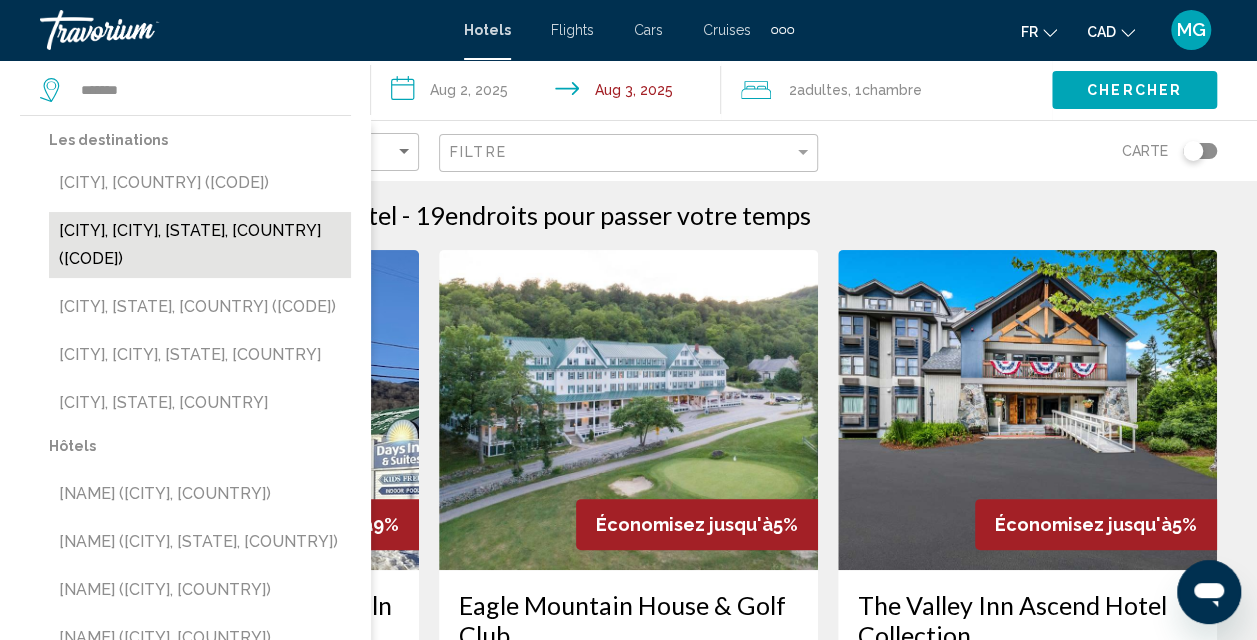 click on "[CITY], [CITY], [STATE], [COUNTRY] ([CODE])" at bounding box center [200, 245] 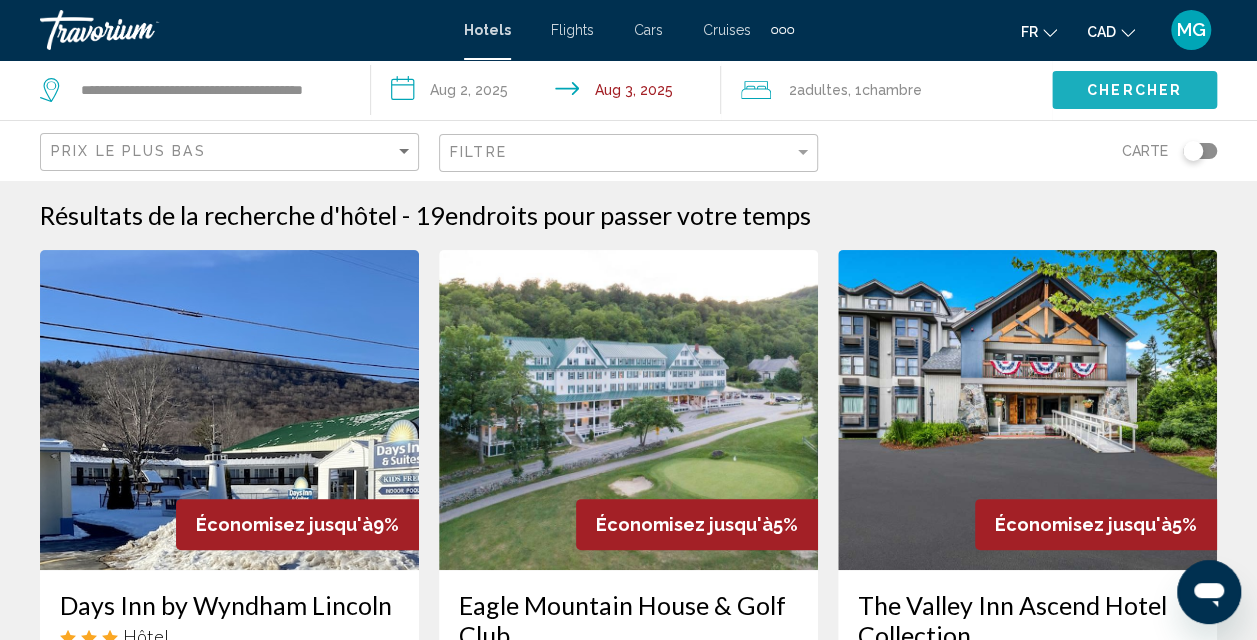 click on "Chercher" 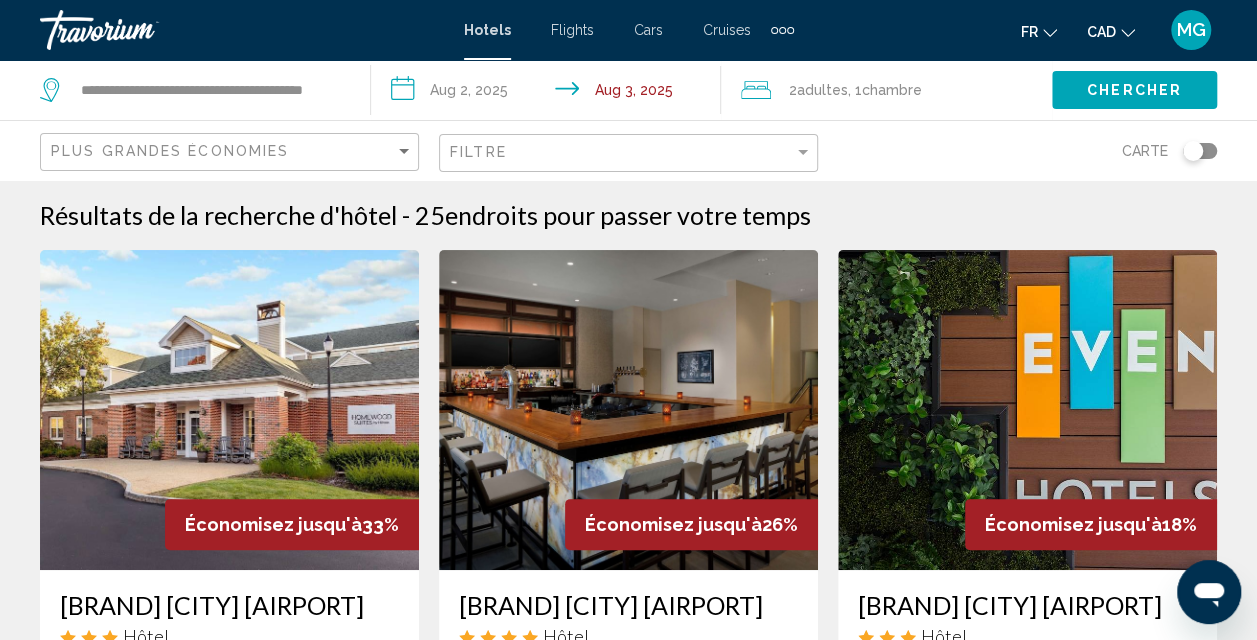 click on "Plus grandes économies" 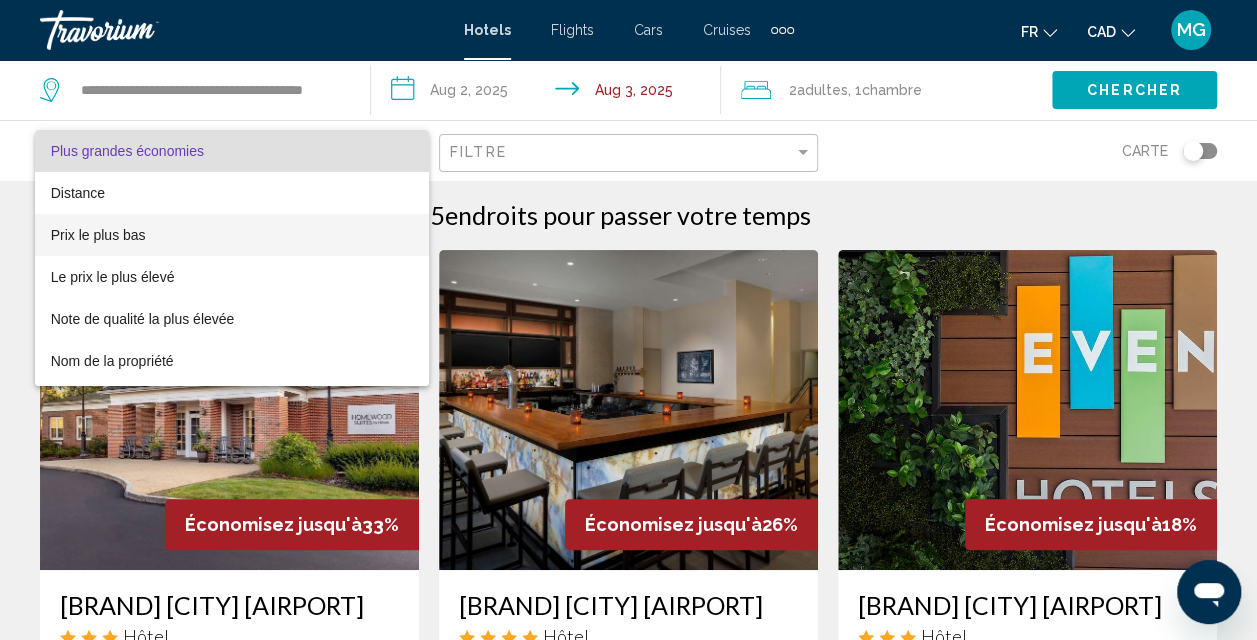 click on "Prix le plus bas" at bounding box center [98, 235] 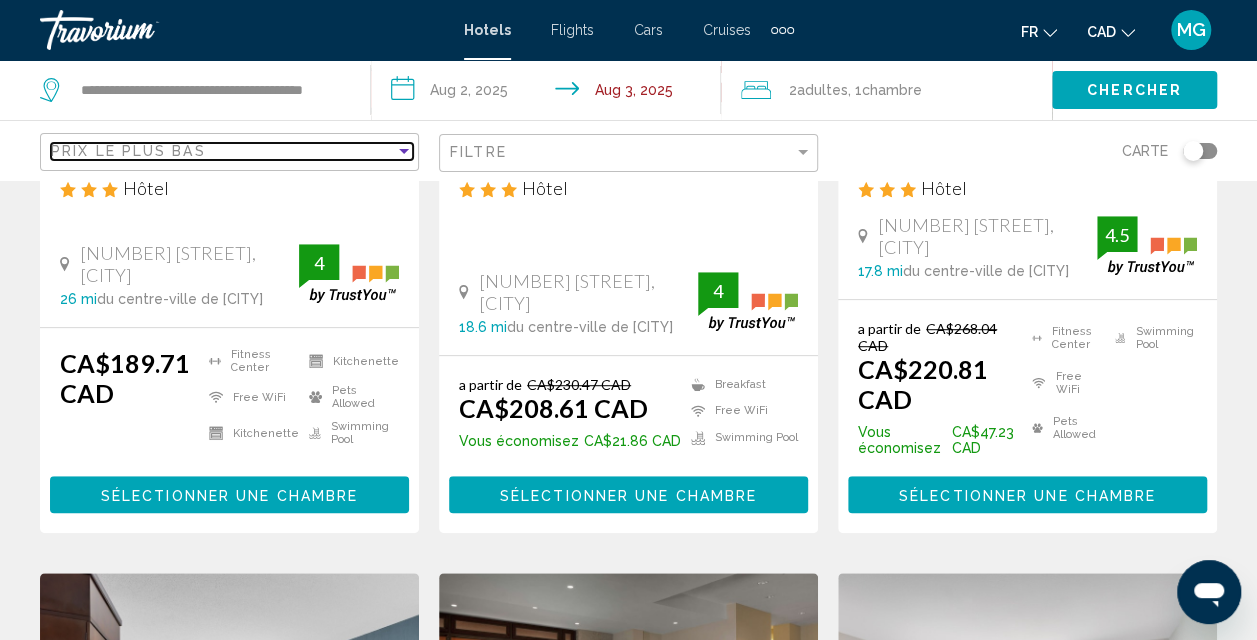 scroll, scrollTop: 200, scrollLeft: 0, axis: vertical 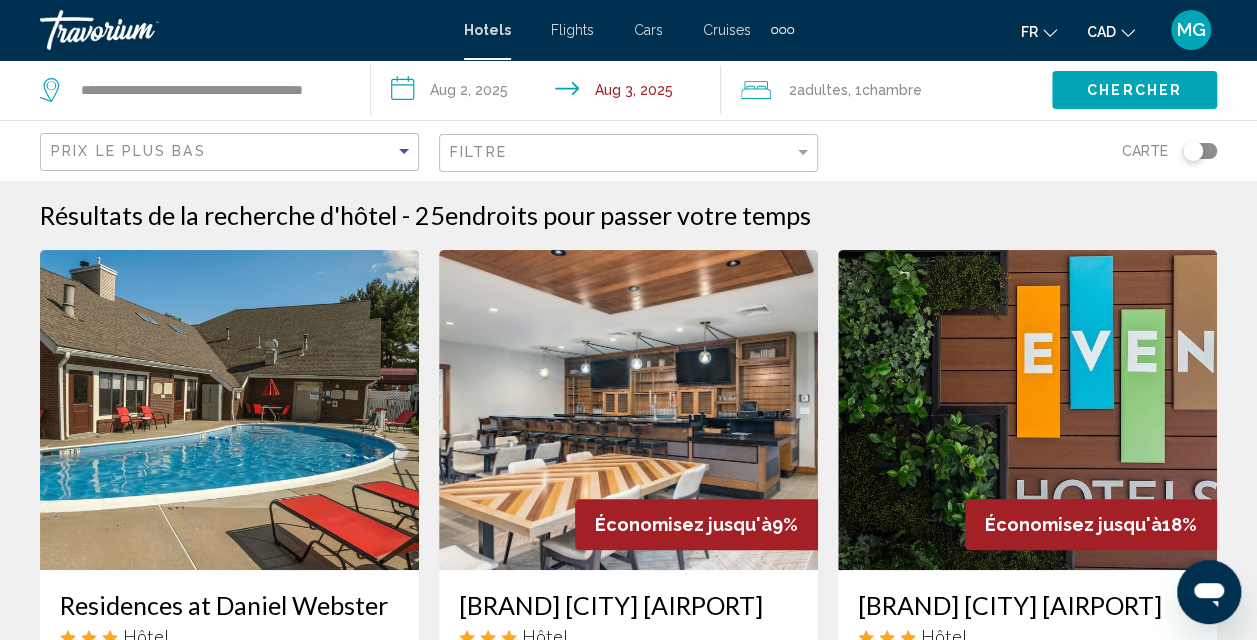 drag, startPoint x: 343, startPoint y: 102, endPoint x: 346, endPoint y: 87, distance: 15.297058 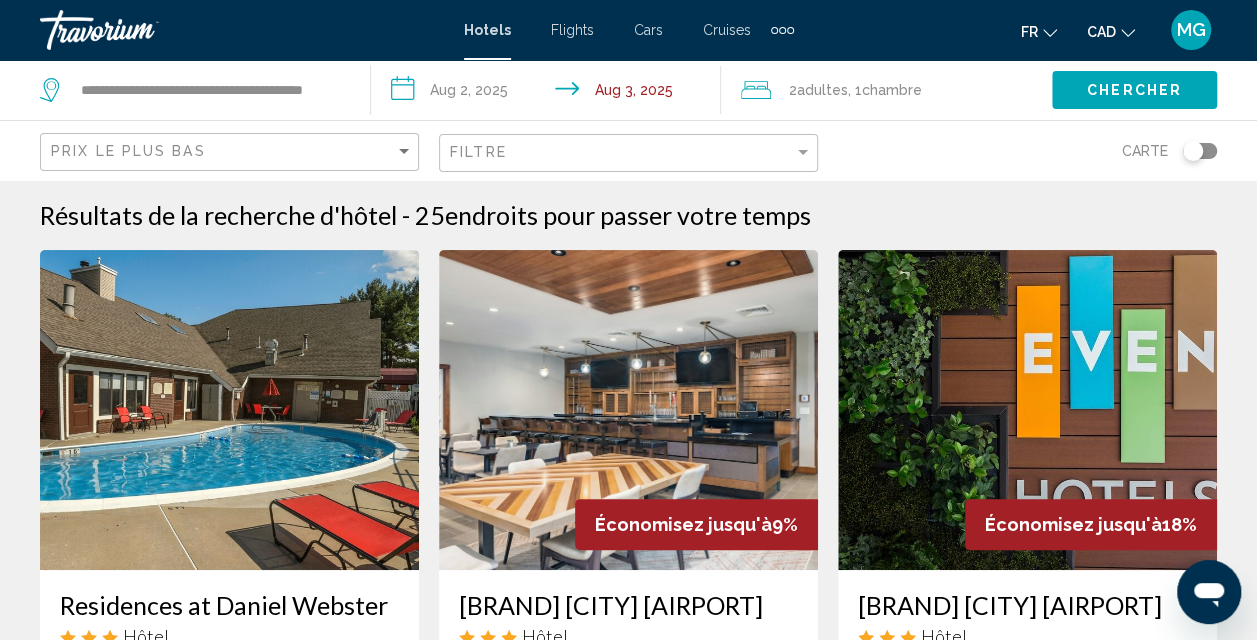 click on "**********" 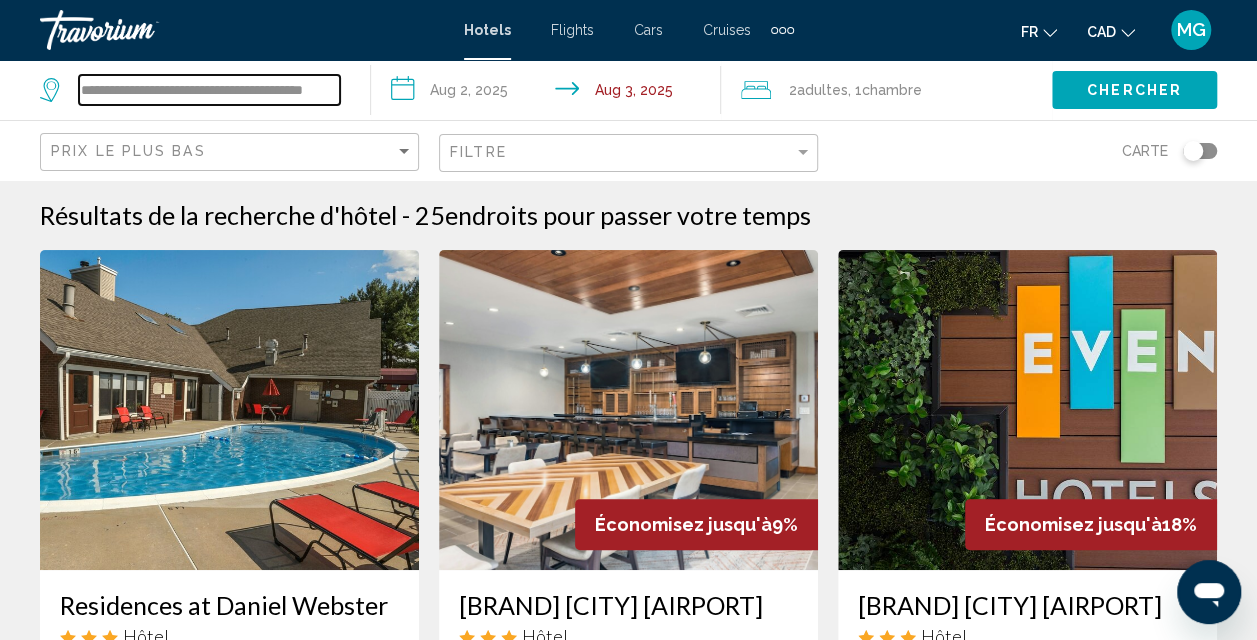 drag, startPoint x: 334, startPoint y: 86, endPoint x: -4, endPoint y: 6, distance: 347.33844 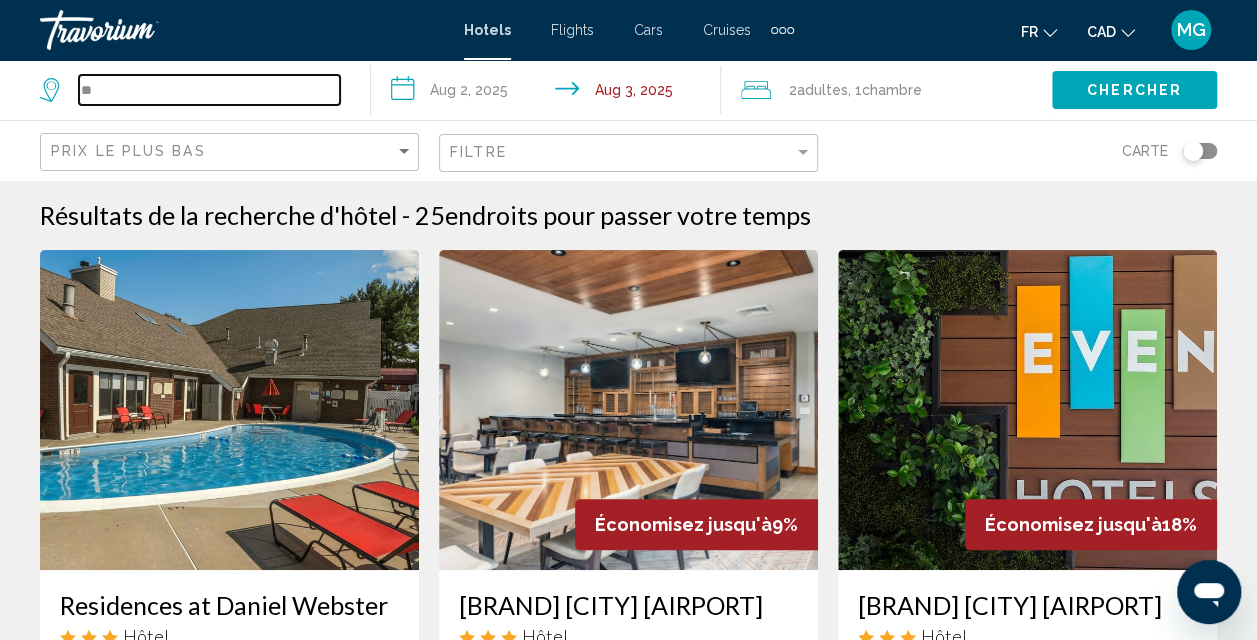 type on "*" 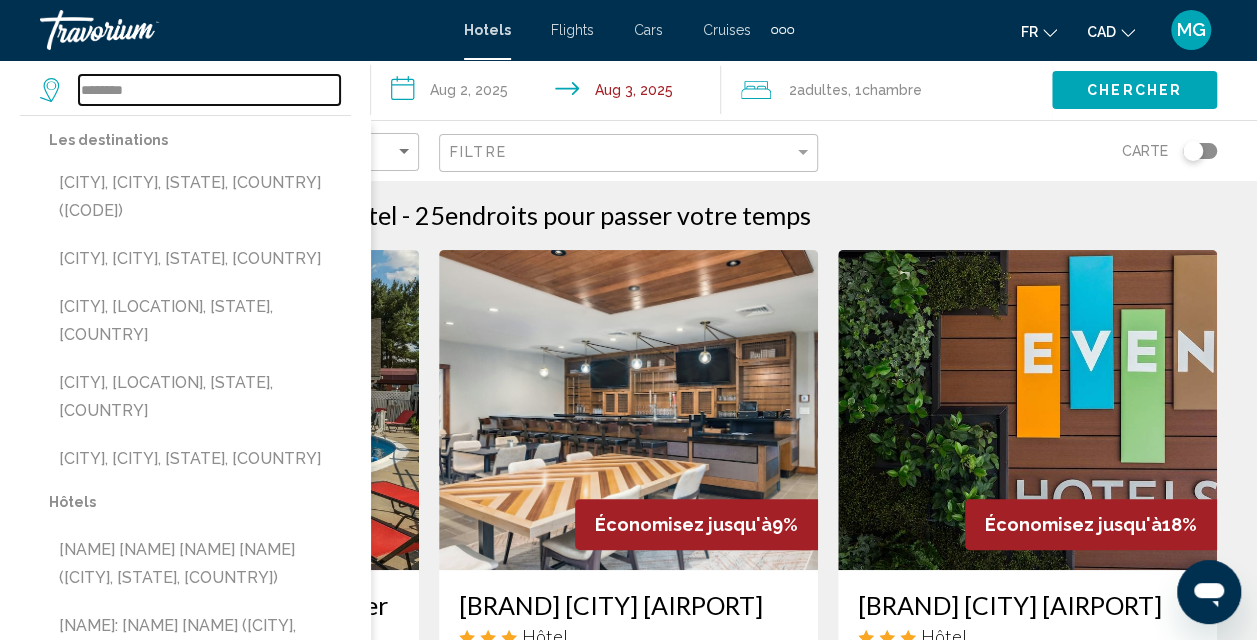 drag, startPoint x: 180, startPoint y: 84, endPoint x: 0, endPoint y: 72, distance: 180.39955 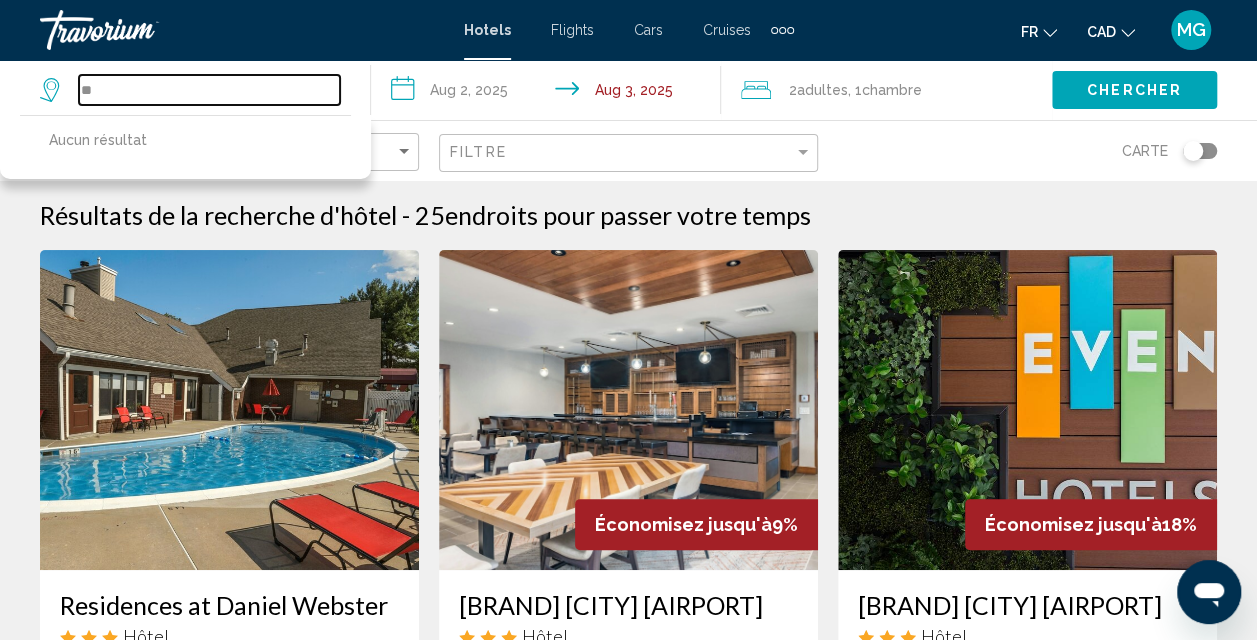 type on "*" 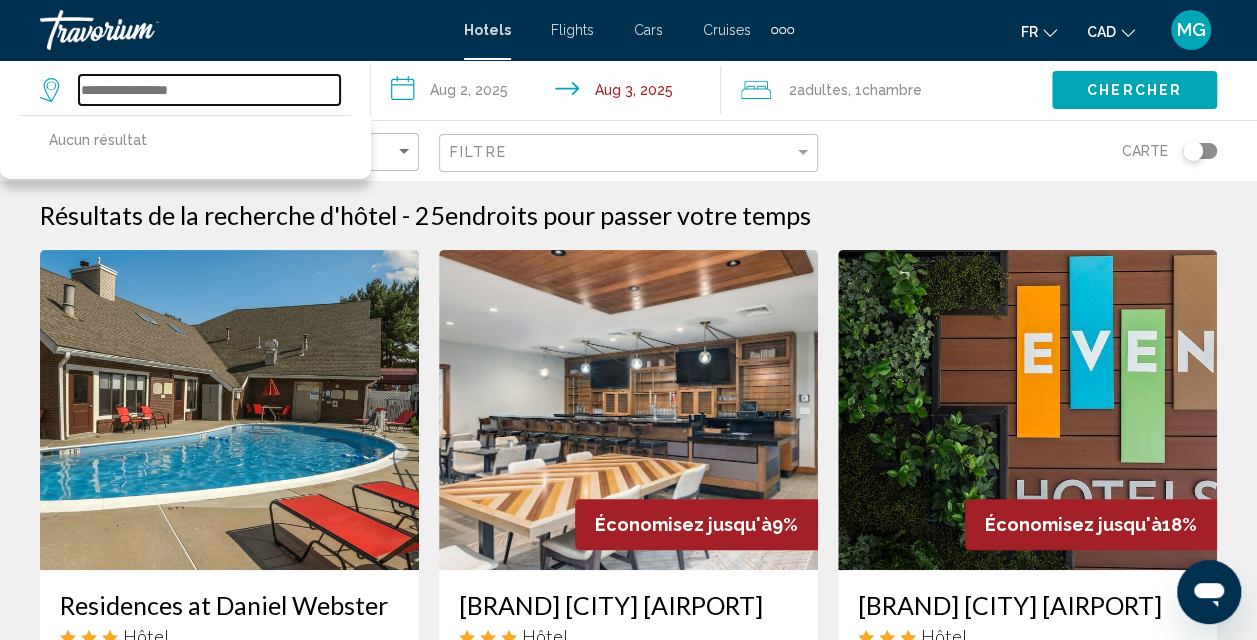 type 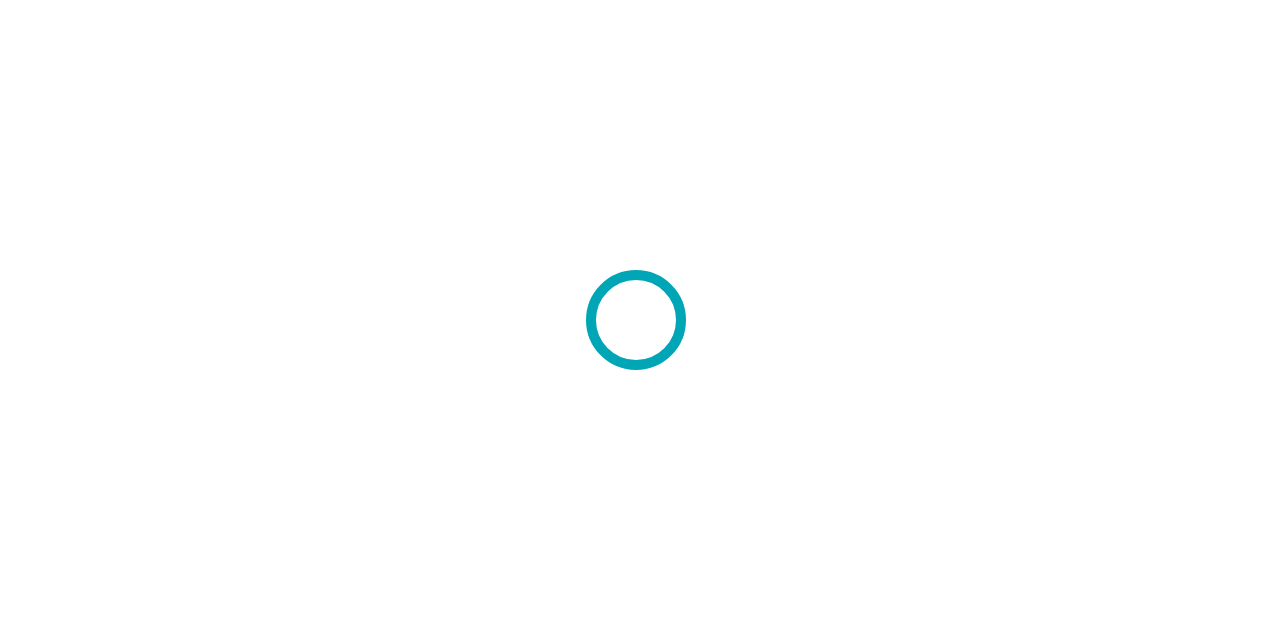 scroll, scrollTop: 0, scrollLeft: 0, axis: both 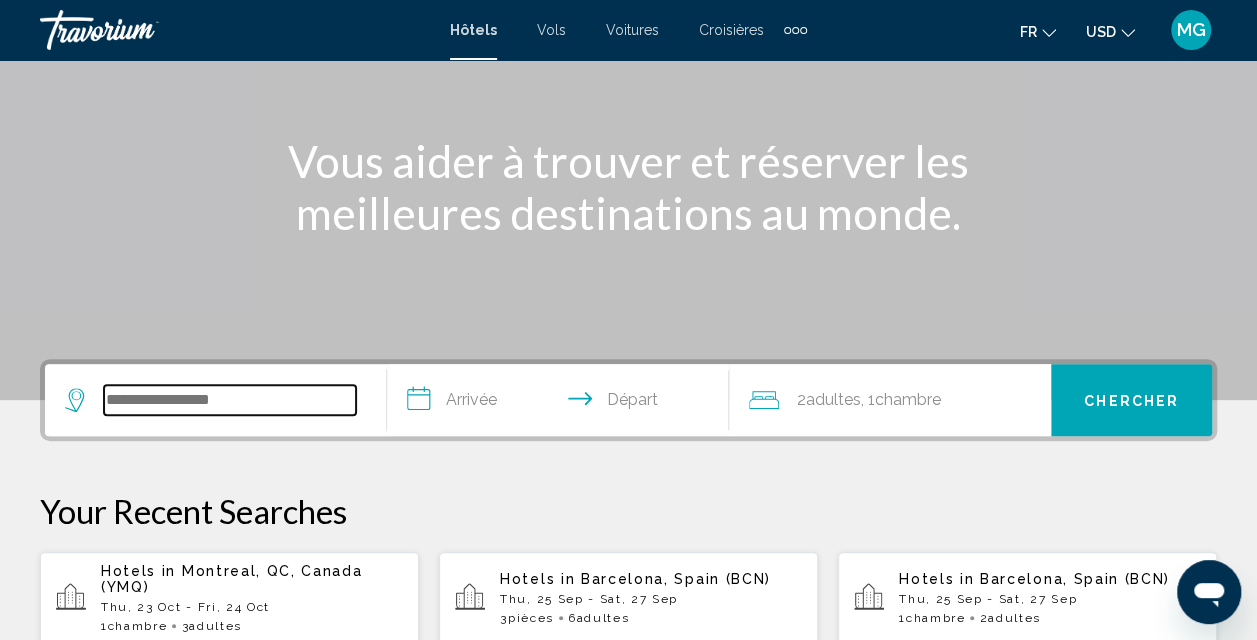 click at bounding box center (230, 400) 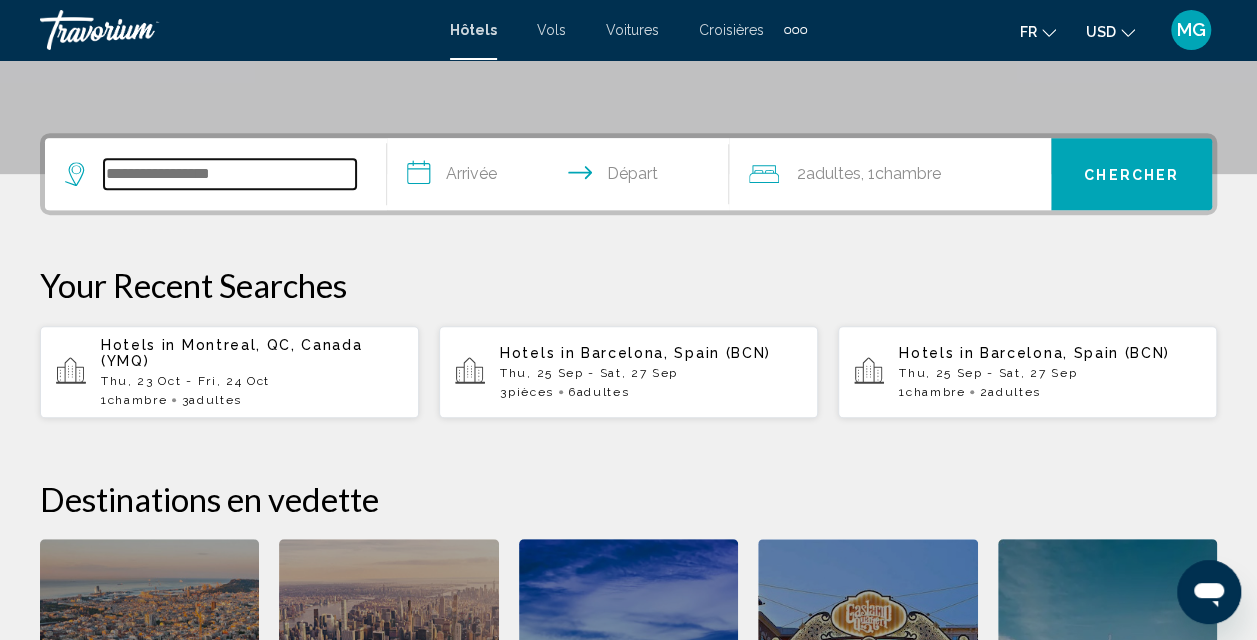scroll, scrollTop: 494, scrollLeft: 0, axis: vertical 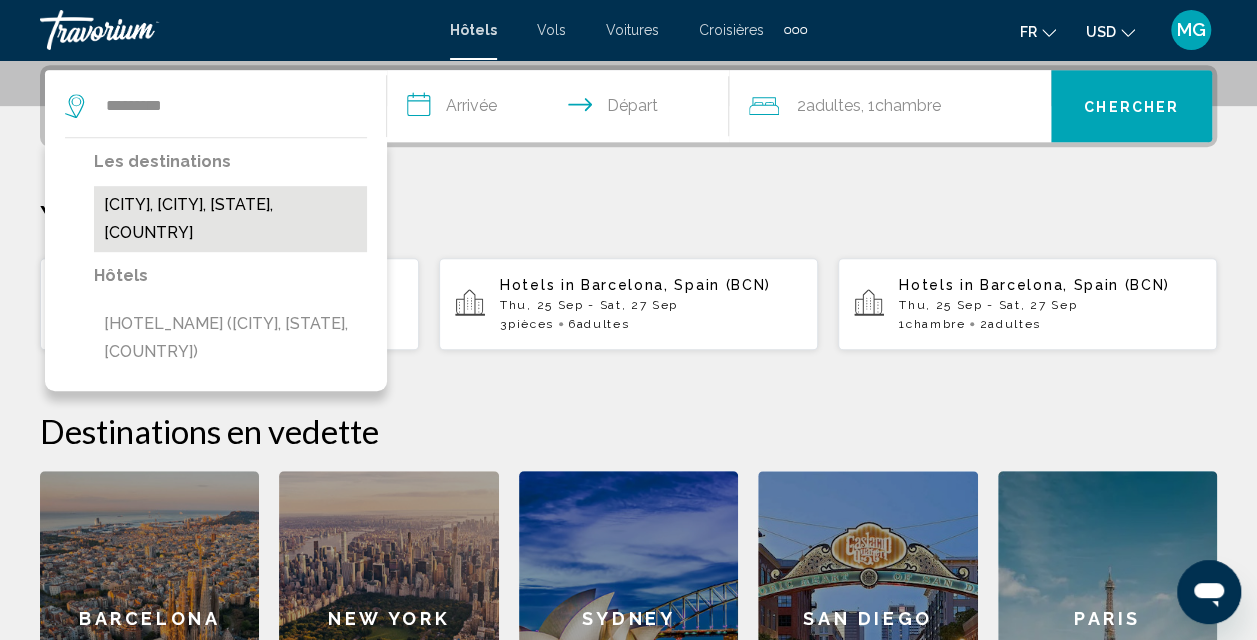 click on "Biddeford, Portland, ME, United States" at bounding box center (230, 219) 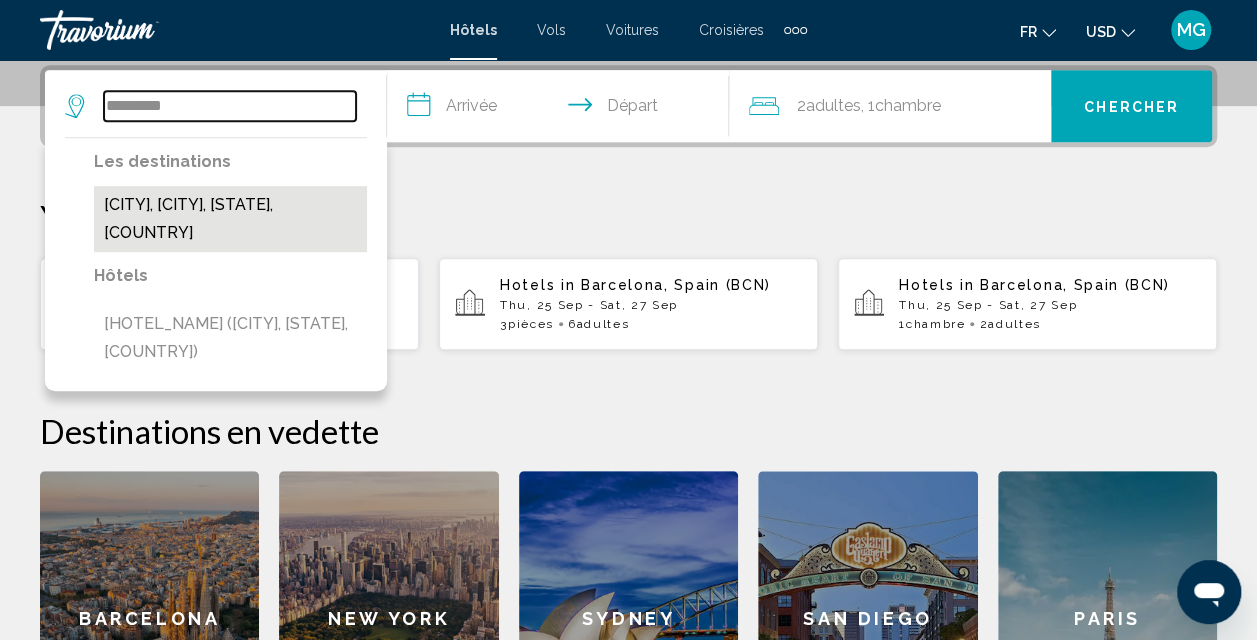 type on "**********" 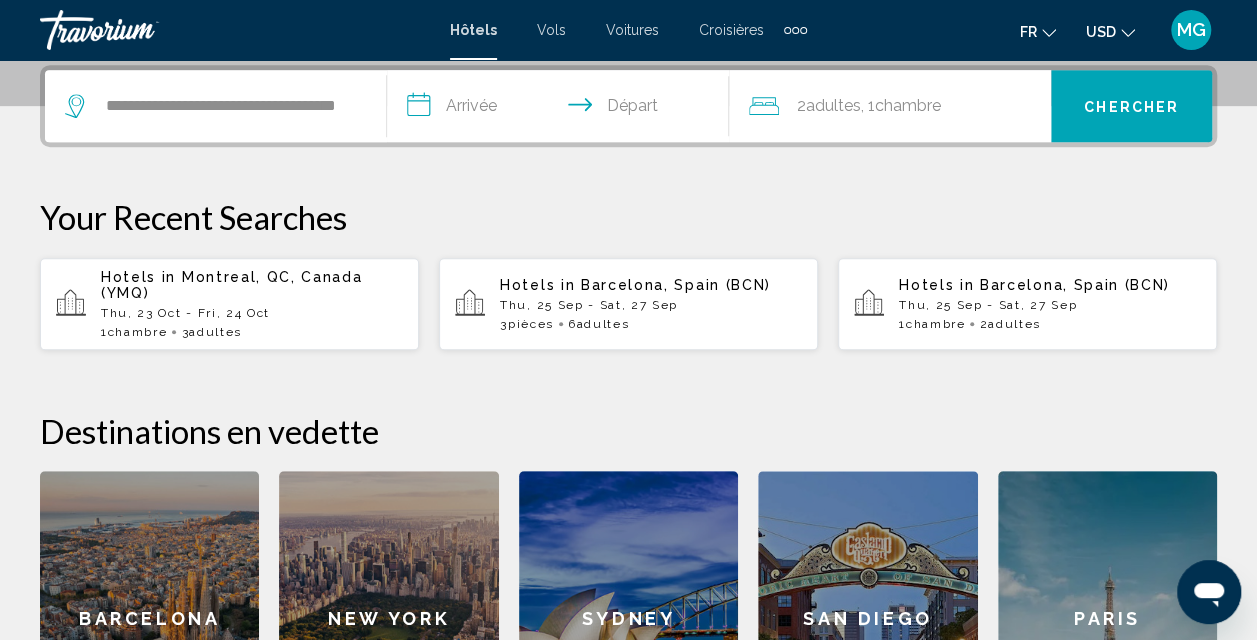 click on "**********" at bounding box center [562, 109] 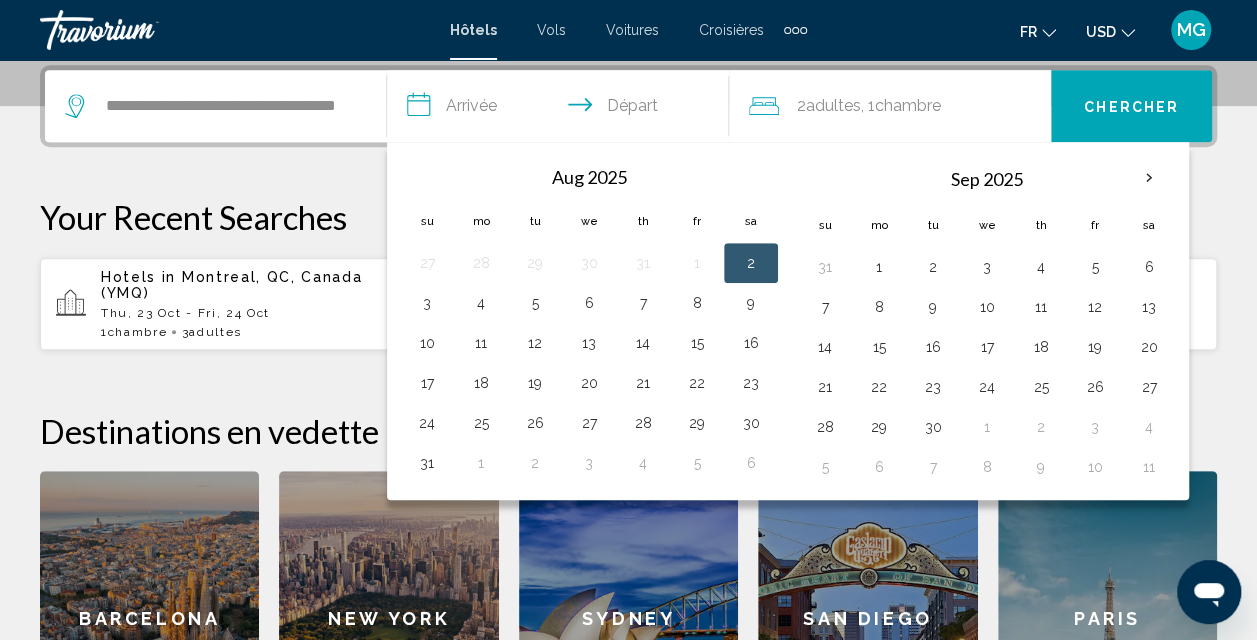 click on "2" at bounding box center (751, 263) 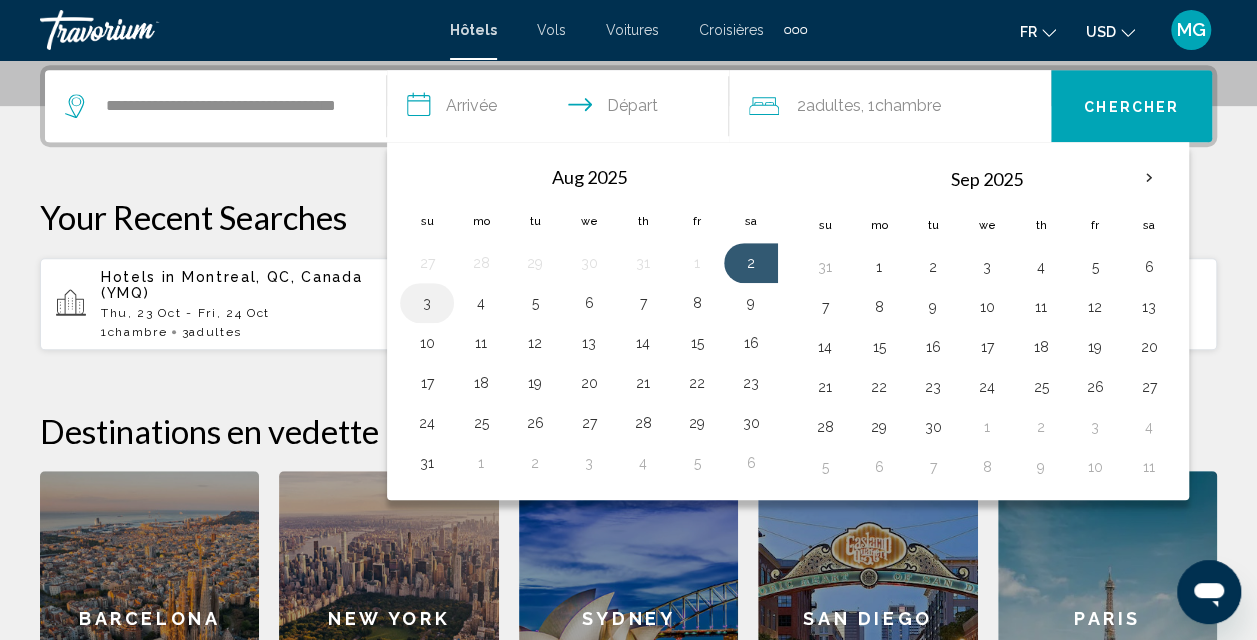 click on "3" at bounding box center (427, 303) 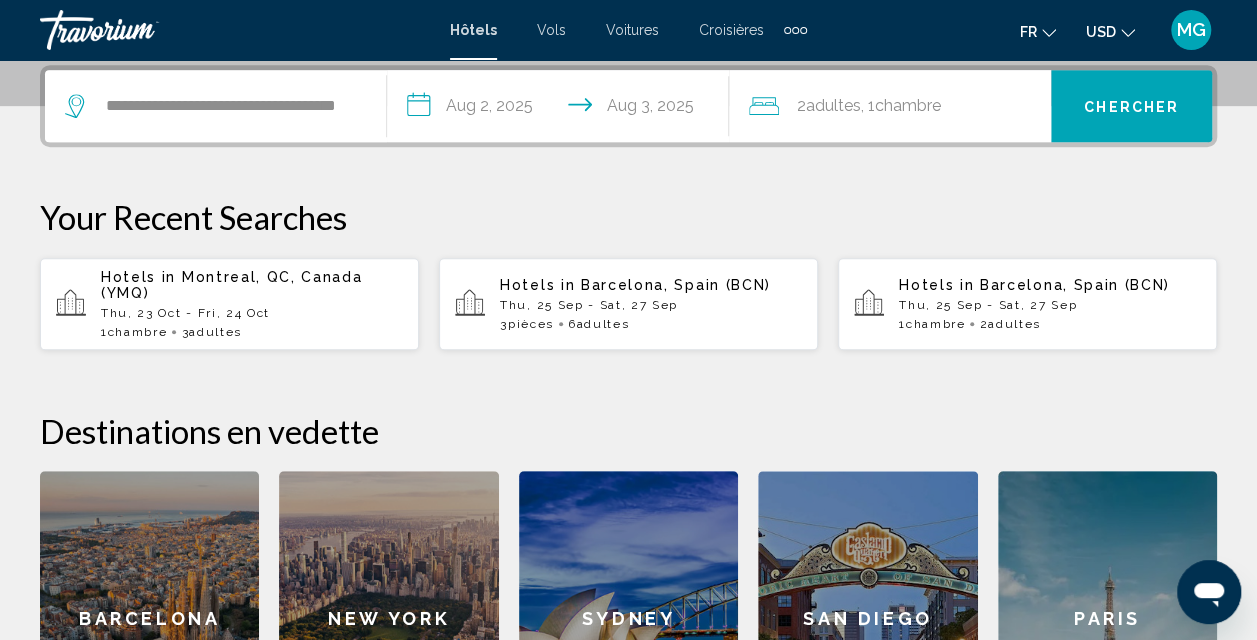 click on "Chercher" at bounding box center [1131, 107] 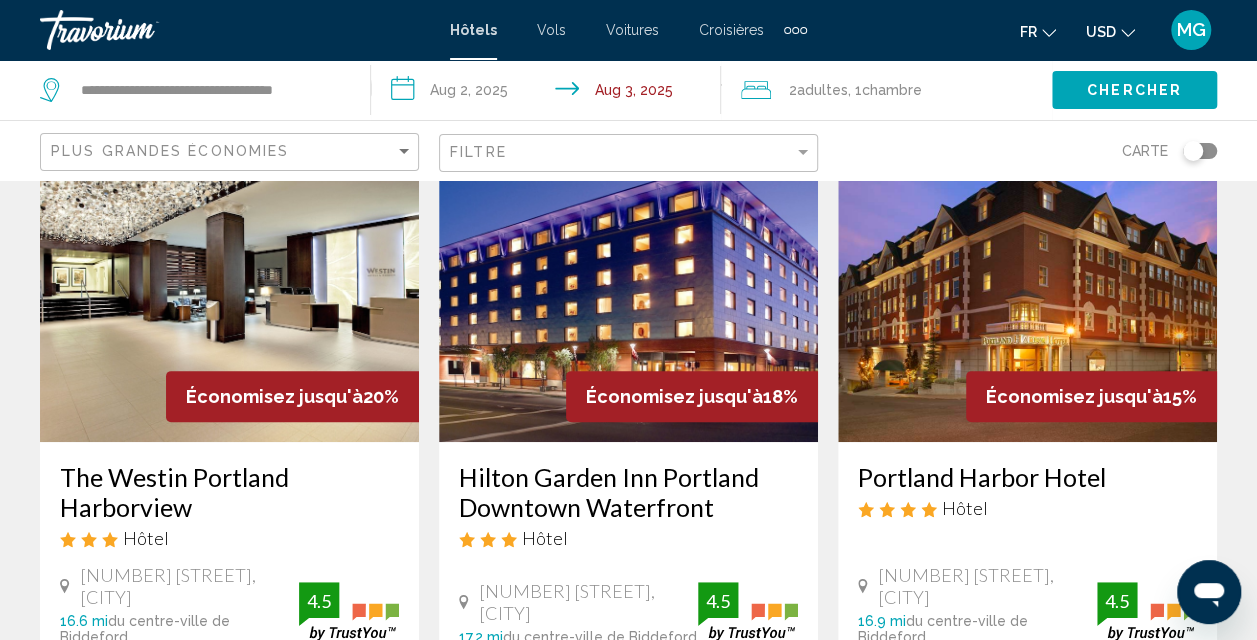 scroll, scrollTop: 0, scrollLeft: 0, axis: both 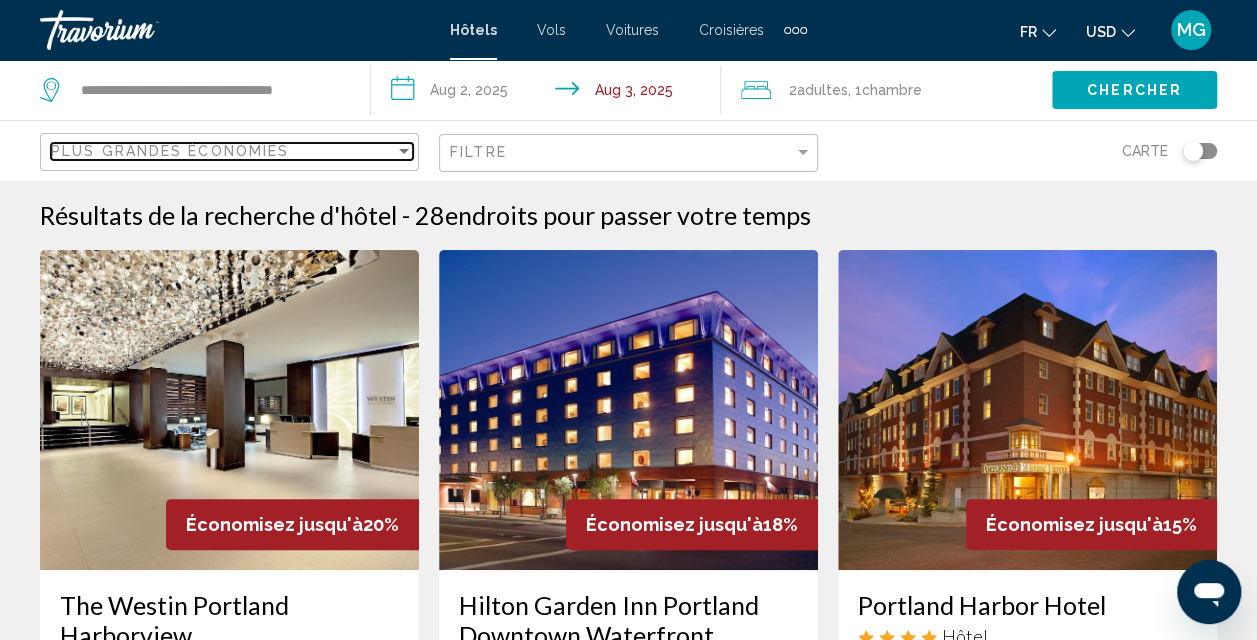 click at bounding box center [404, 151] 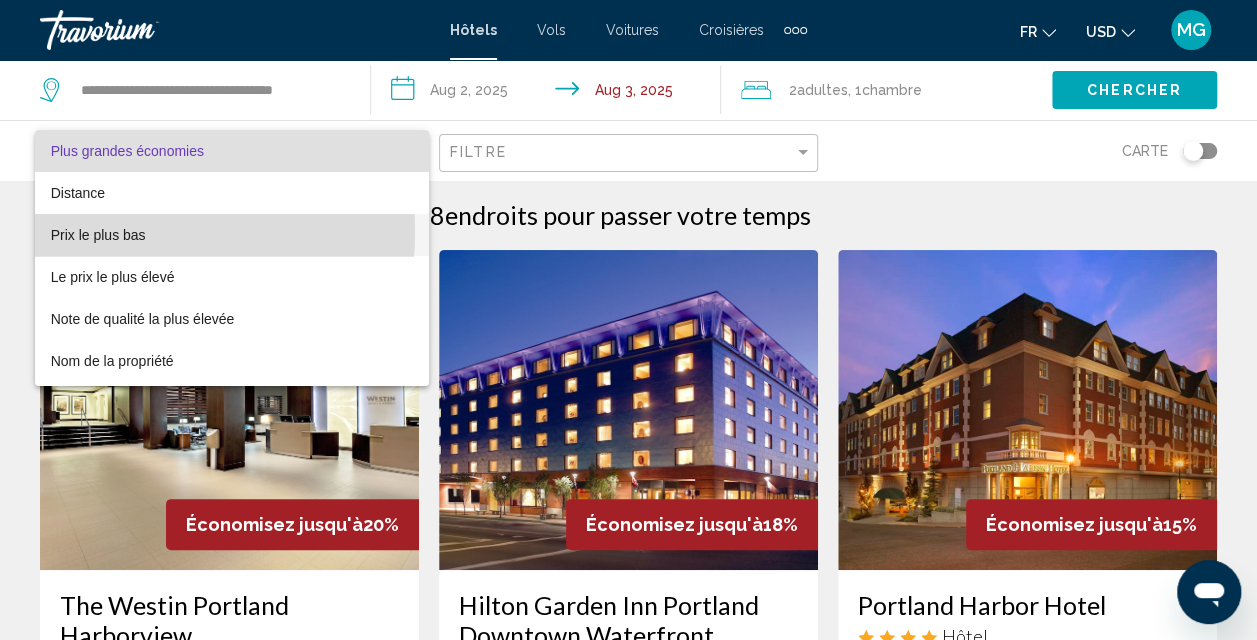 click on "Prix le plus bas" at bounding box center [98, 235] 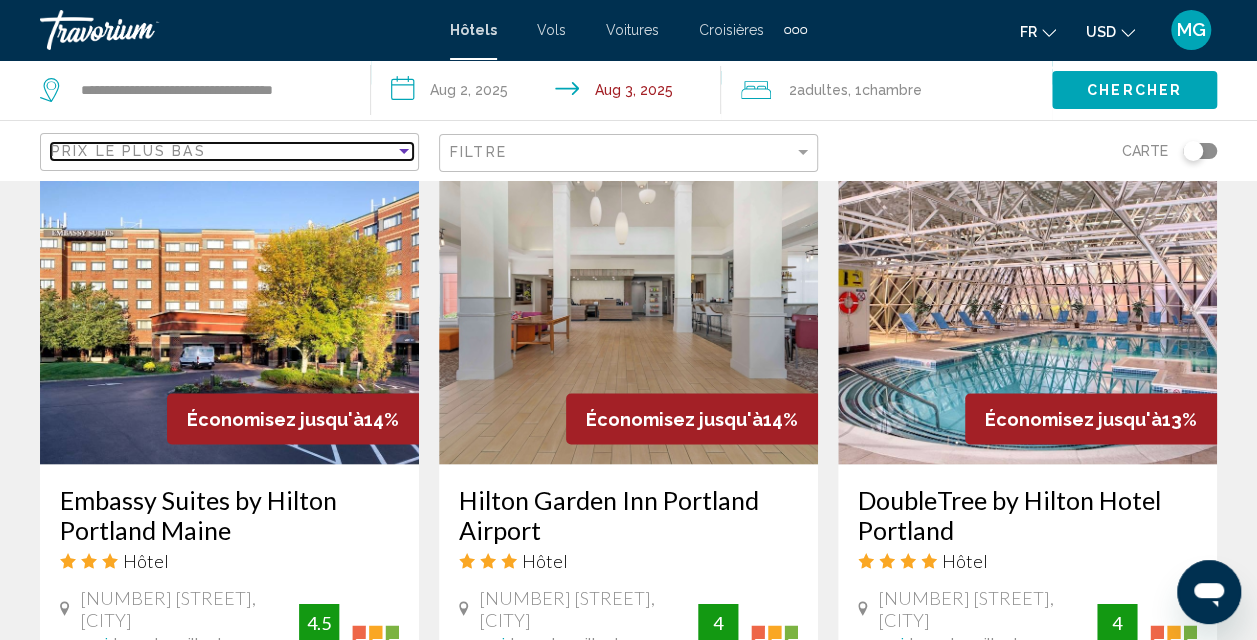 scroll, scrollTop: 1700, scrollLeft: 0, axis: vertical 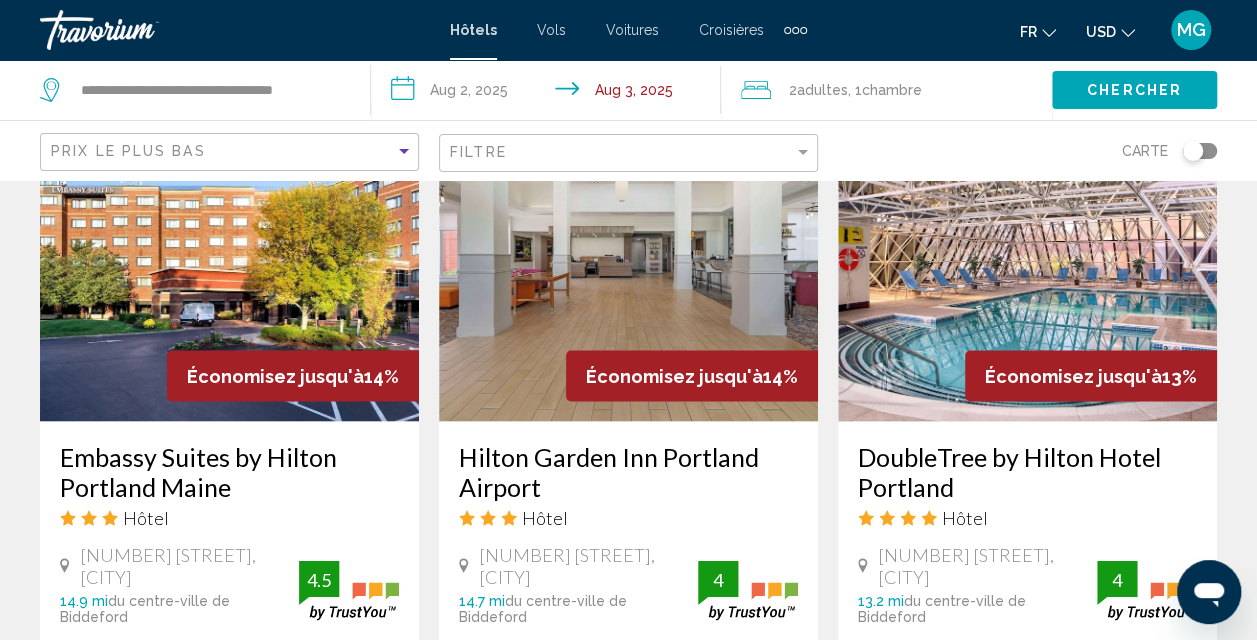 click on "**********" 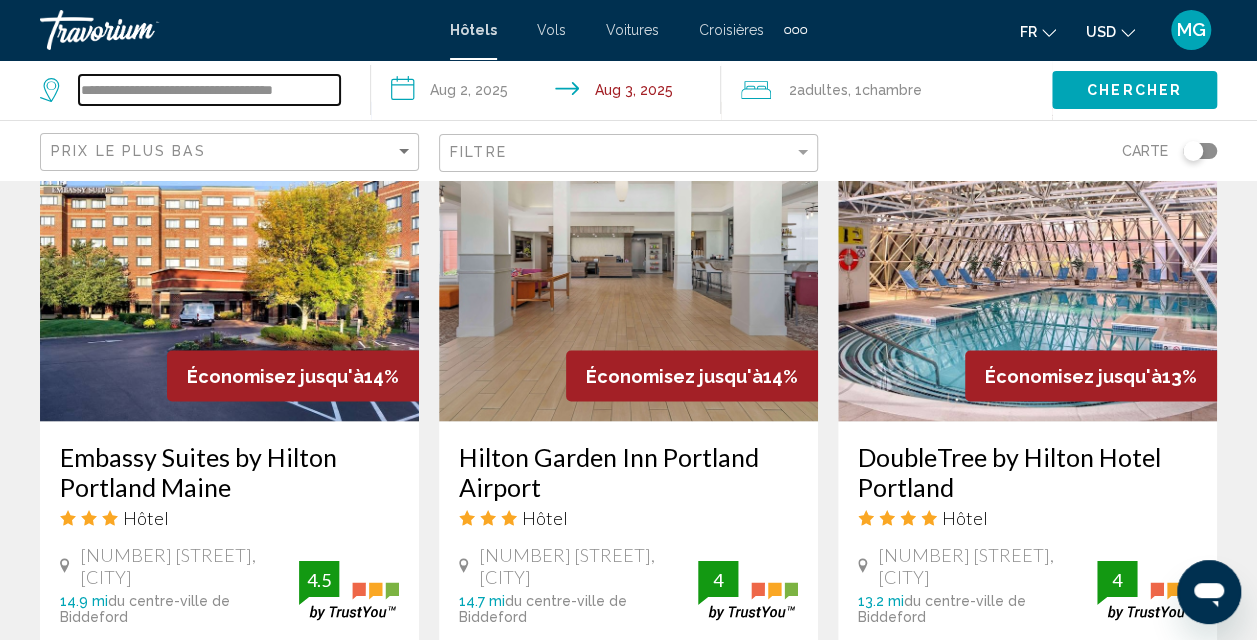 drag, startPoint x: 338, startPoint y: 87, endPoint x: 41, endPoint y: 43, distance: 300.24158 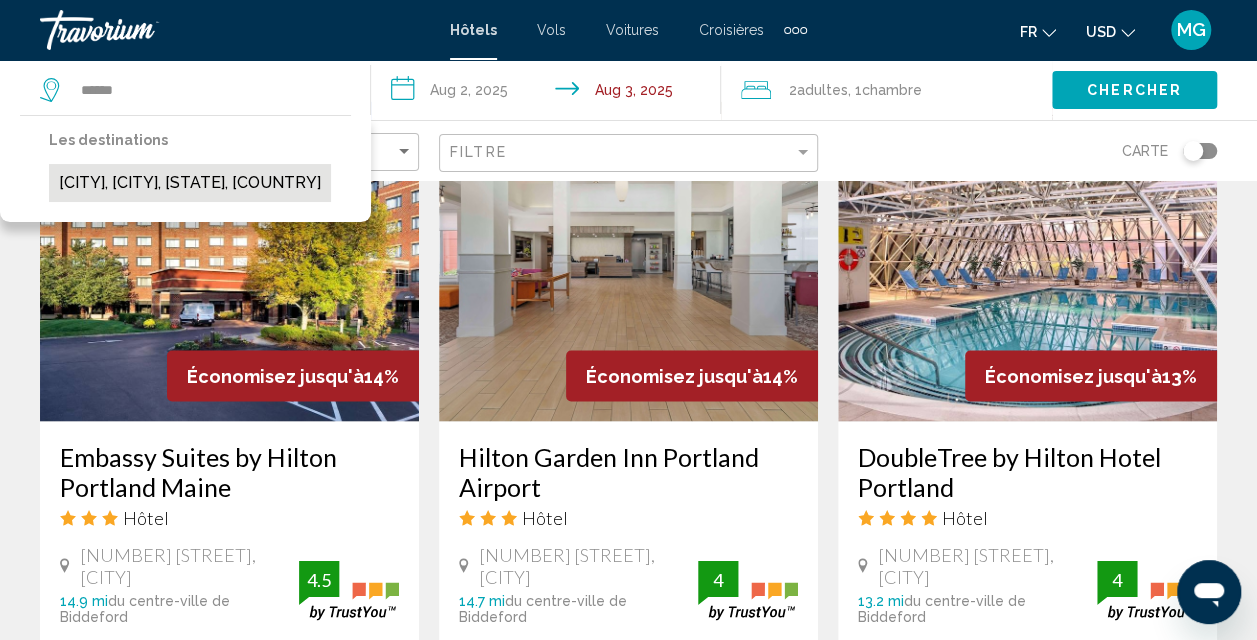 click on "Sunapee, Mount Sunapee, NH, United States" at bounding box center (190, 183) 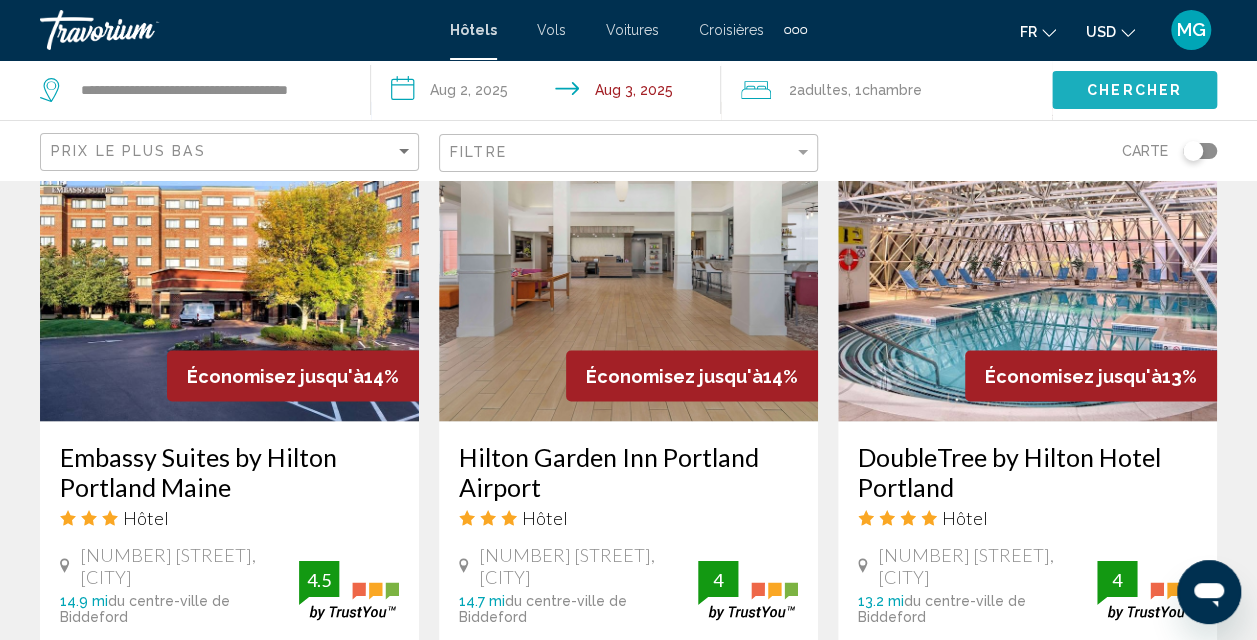 click on "Chercher" 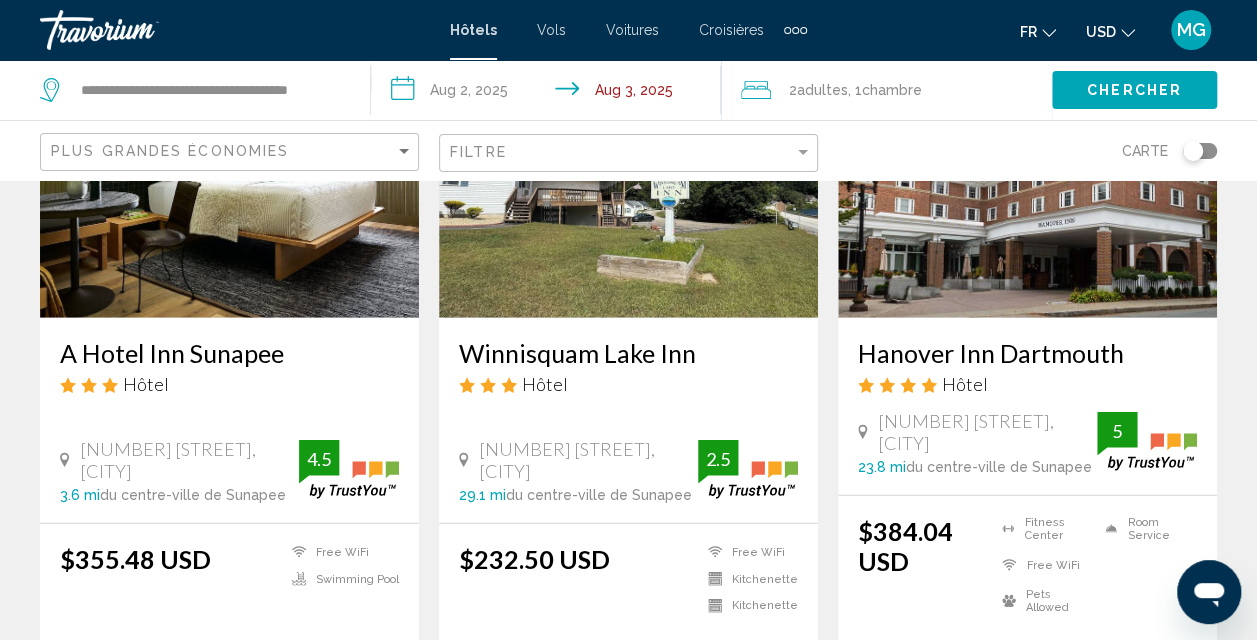 scroll, scrollTop: 2800, scrollLeft: 0, axis: vertical 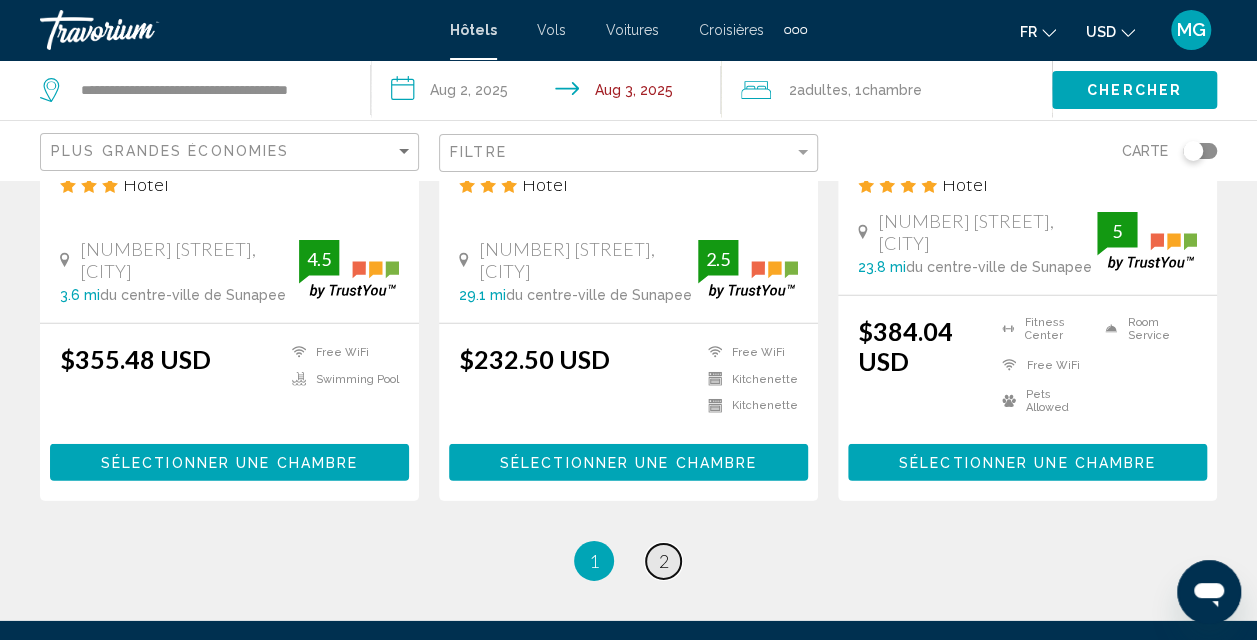 click on "2" at bounding box center (664, 561) 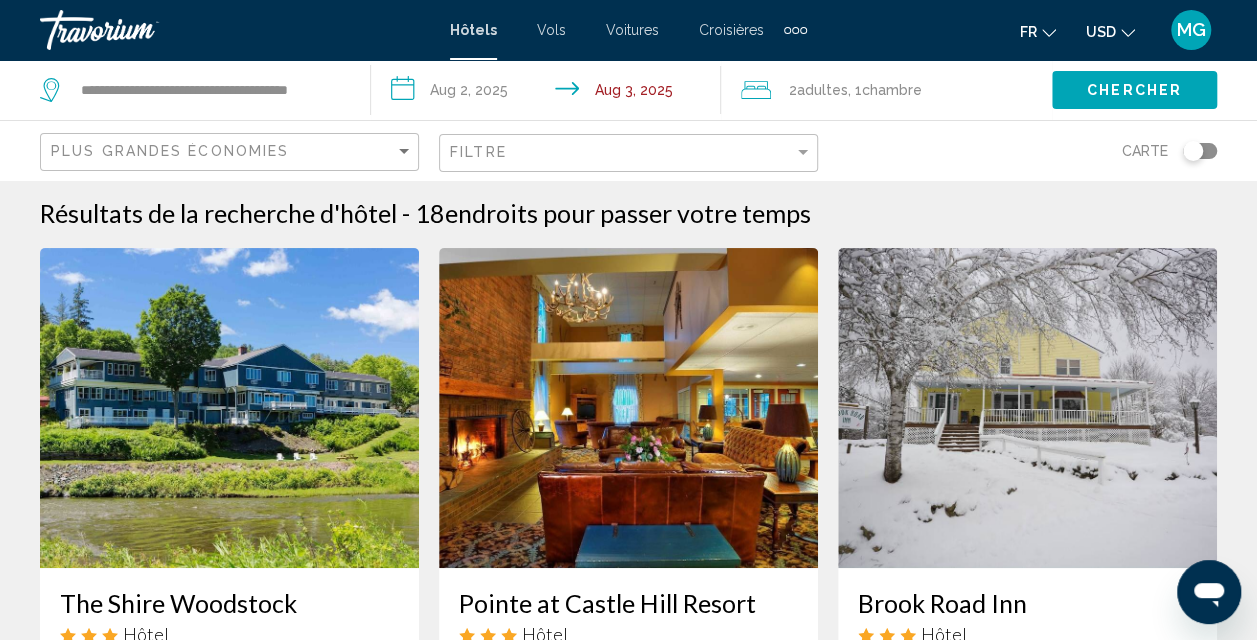 scroll, scrollTop: 0, scrollLeft: 0, axis: both 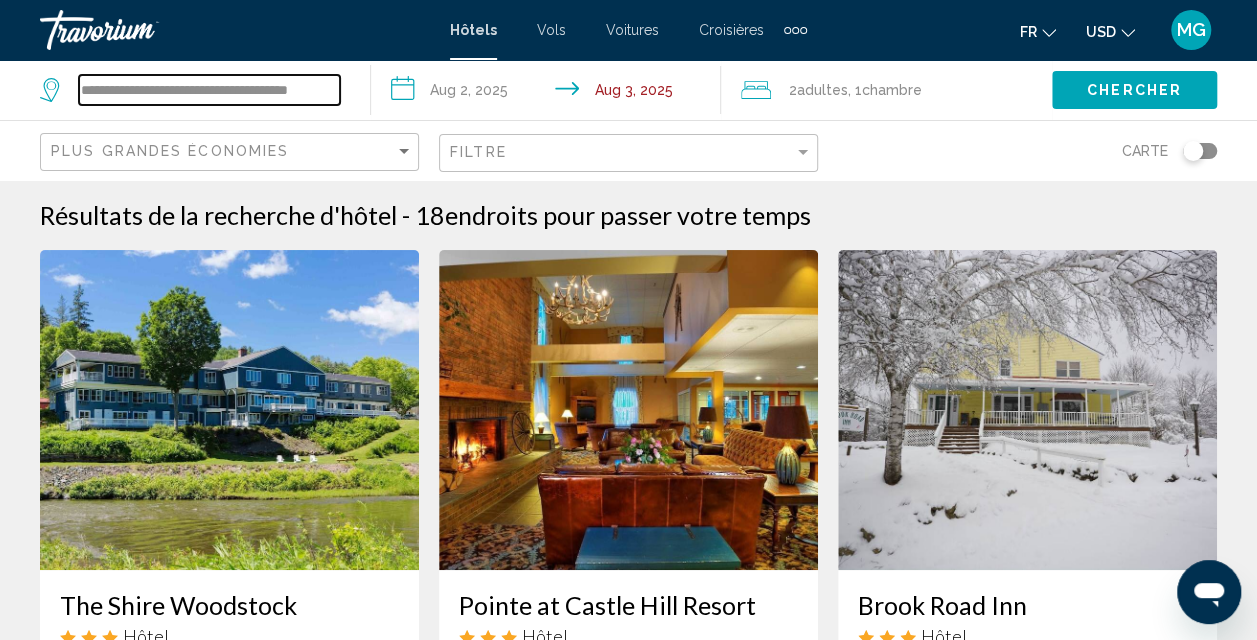 click on "**********" at bounding box center [209, 90] 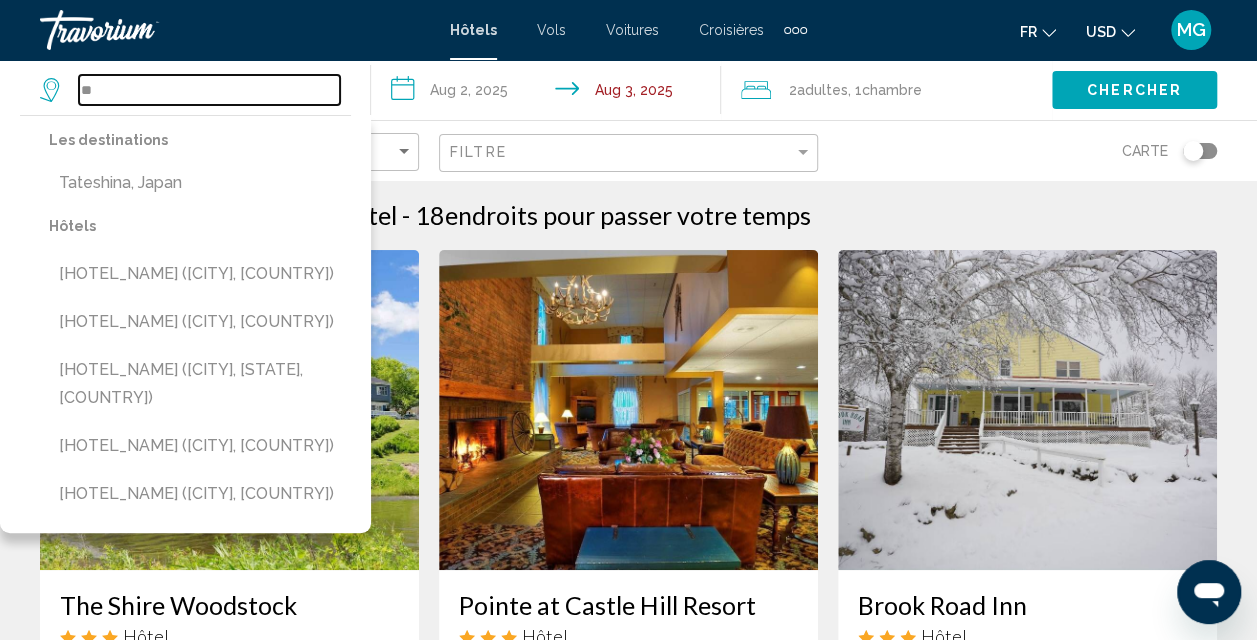 type on "*" 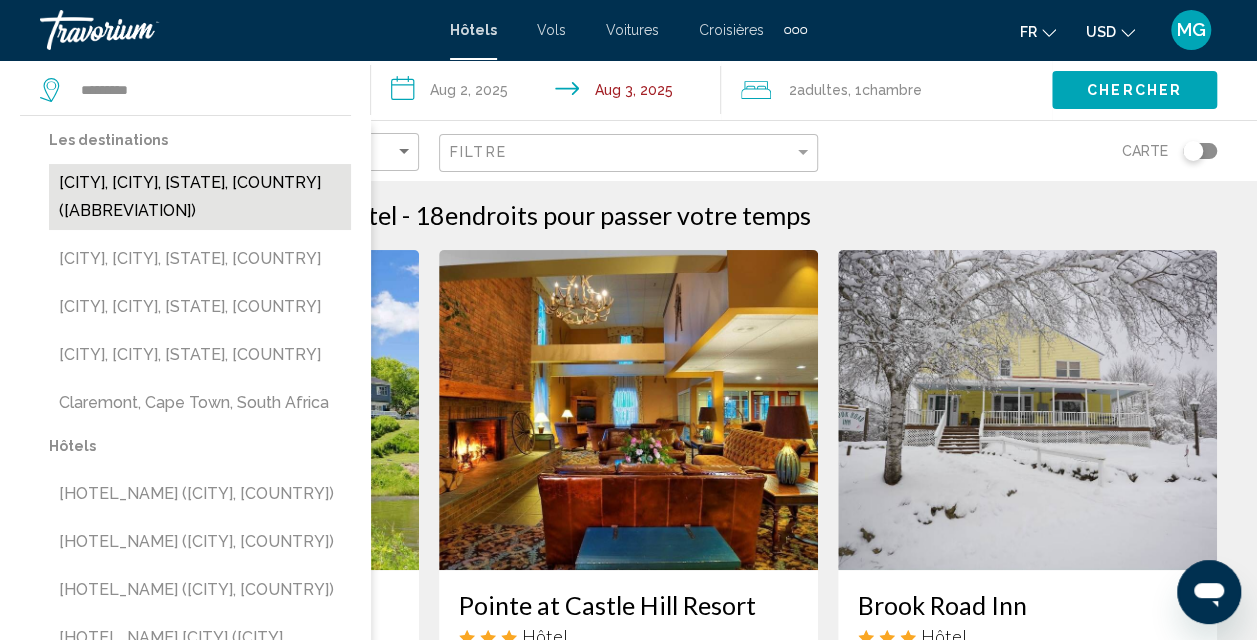 click on "Claremont, Mount Sunapee, NH, United States (CNH)" at bounding box center (200, 197) 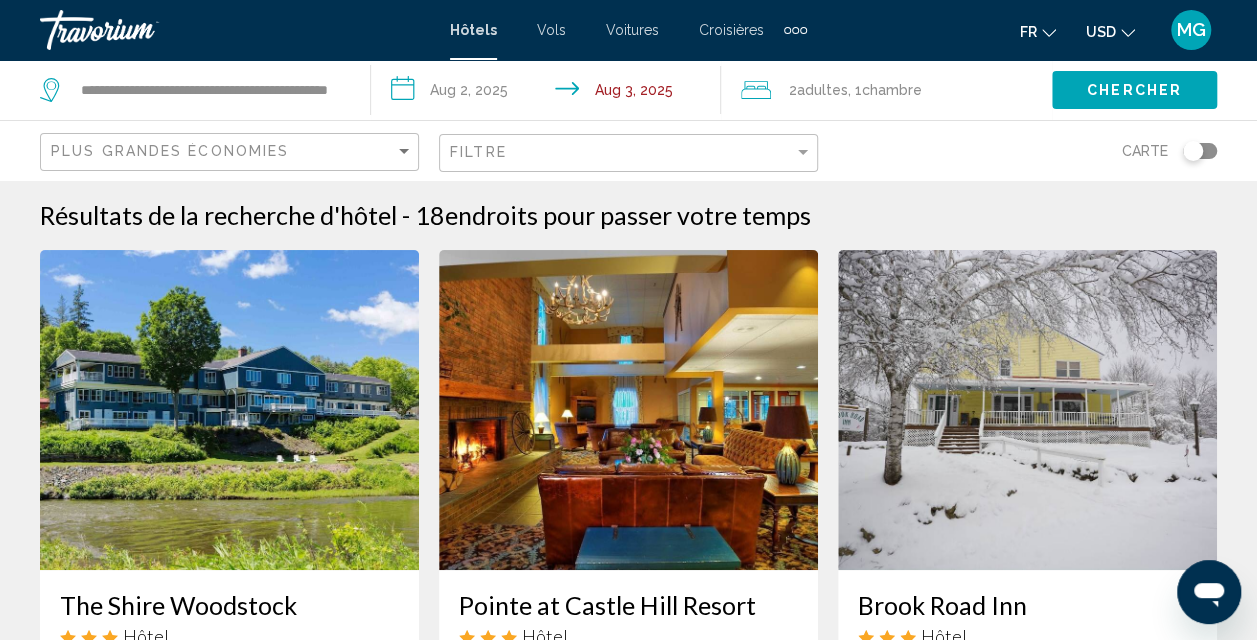 click on "Chercher" 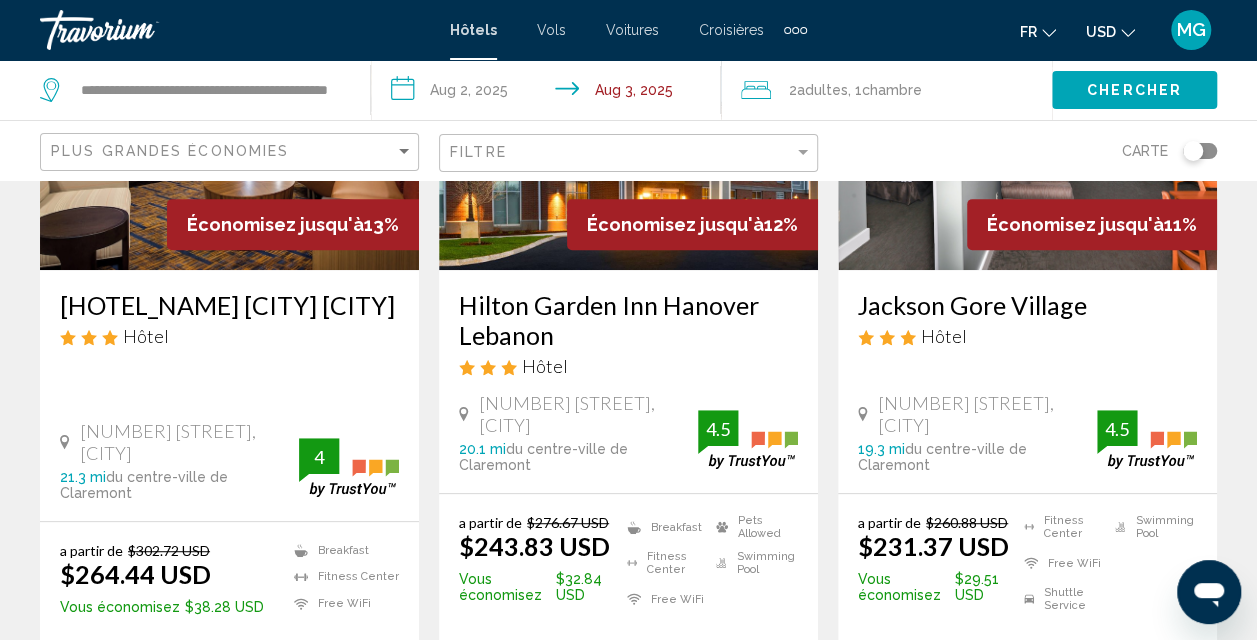 scroll, scrollTop: 0, scrollLeft: 0, axis: both 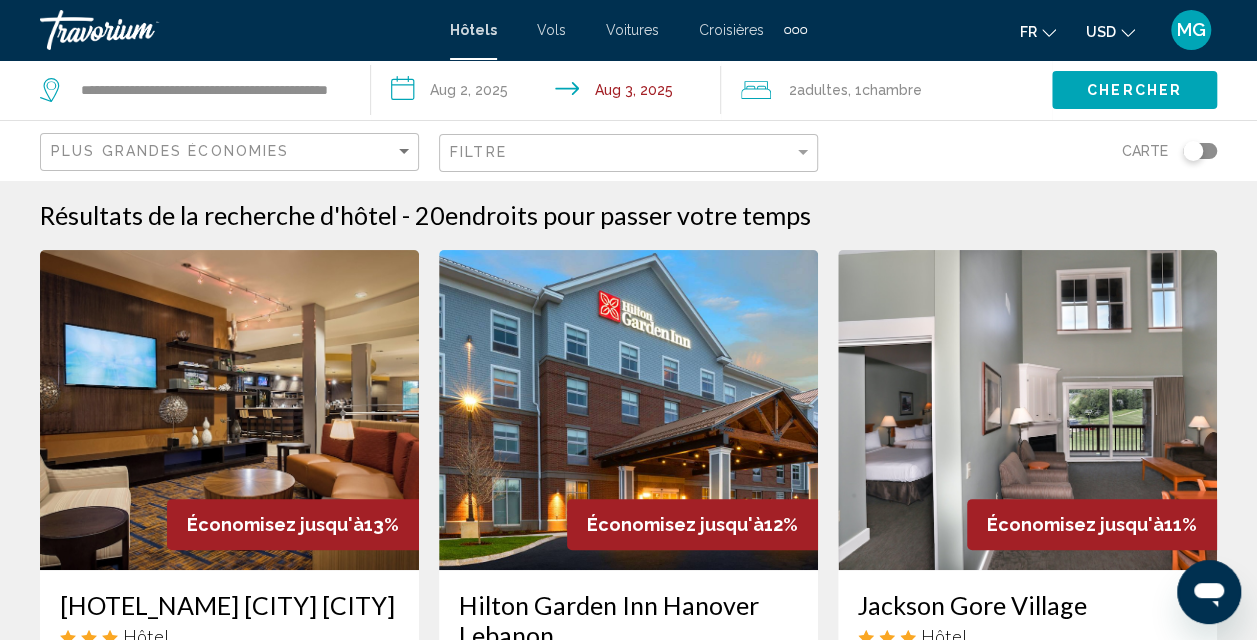 click on "USD
USD ($) MXN (Mex$) CAD (Can$) GBP (£) EUR (€) AUD (A$) NZD (NZ$) CNY (CN¥)" 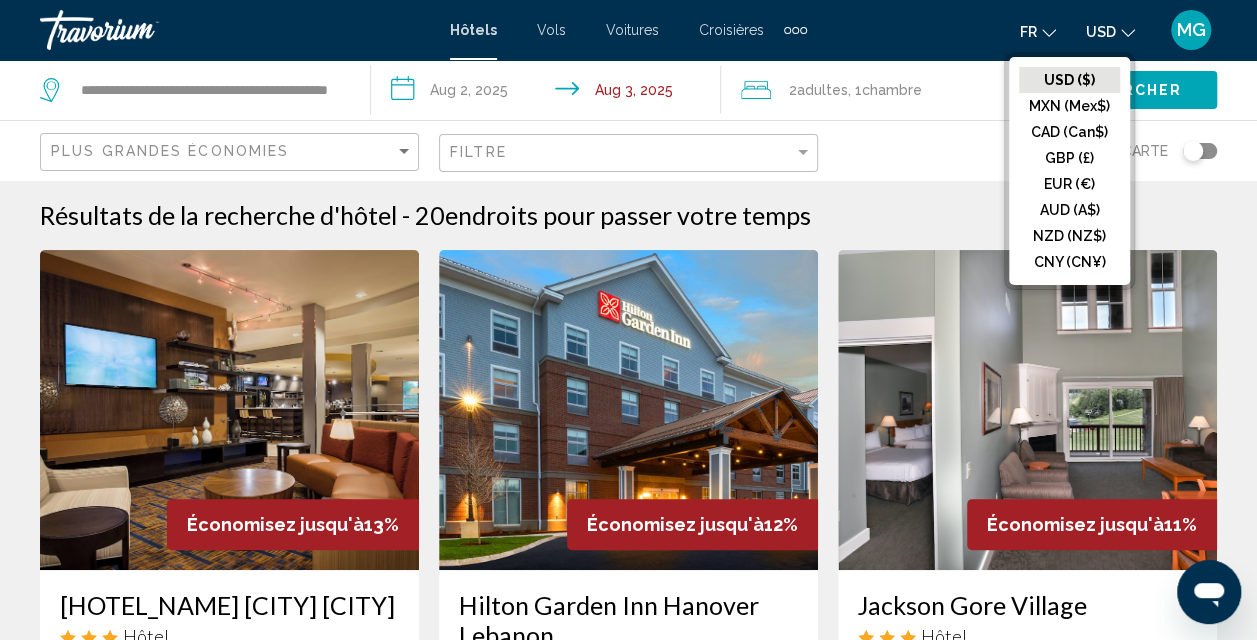 drag, startPoint x: 1072, startPoint y: 128, endPoint x: 1055, endPoint y: 104, distance: 29.410883 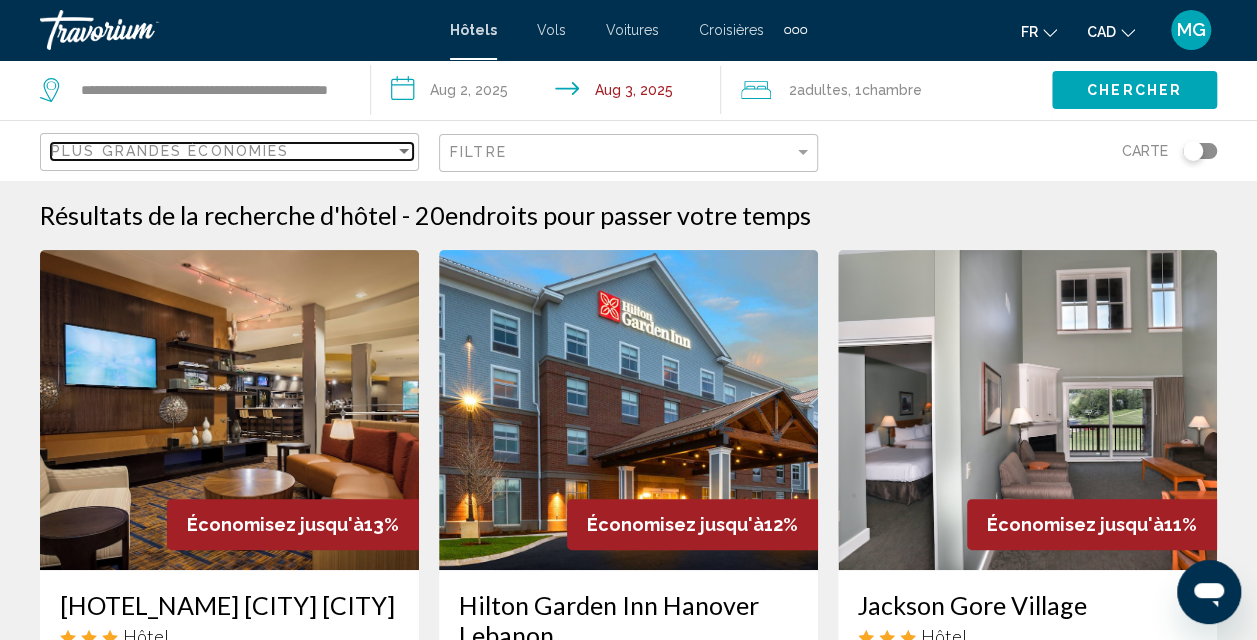 click at bounding box center [404, 151] 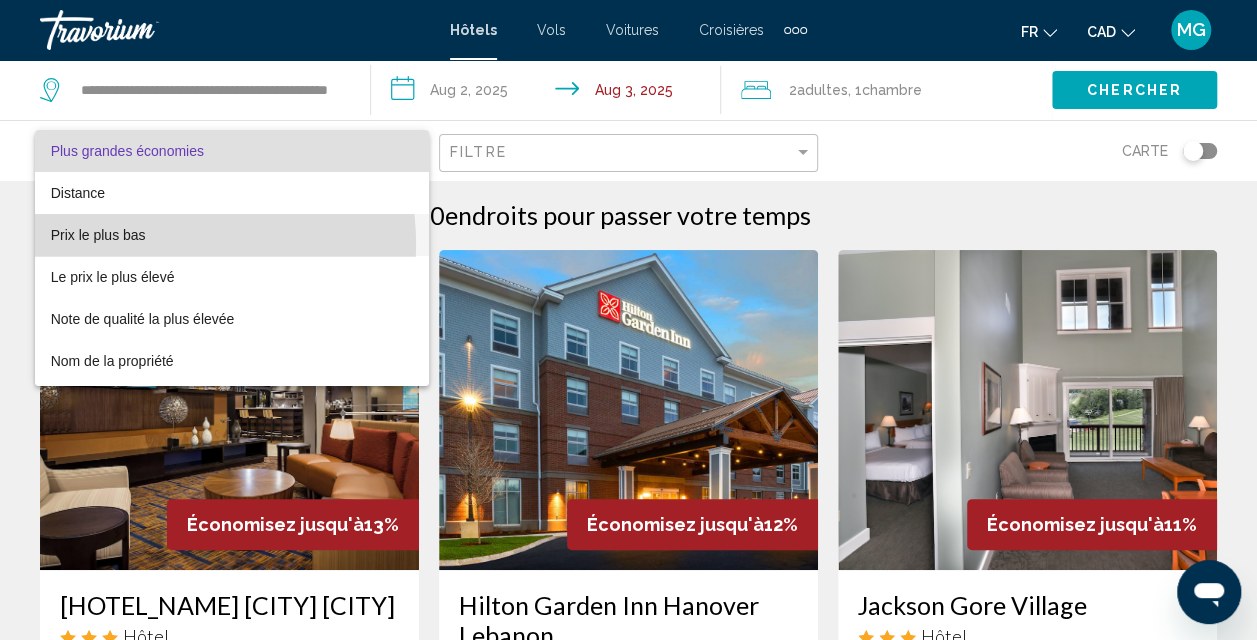 click on "Prix le plus bas" at bounding box center (232, 235) 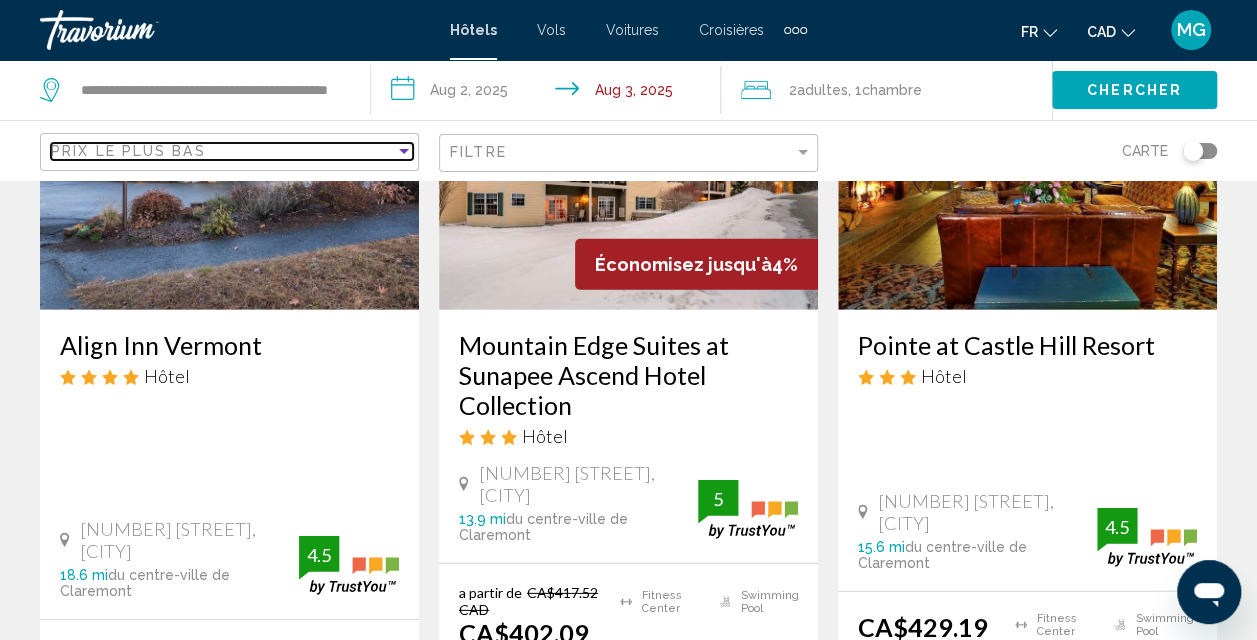 scroll, scrollTop: 2900, scrollLeft: 0, axis: vertical 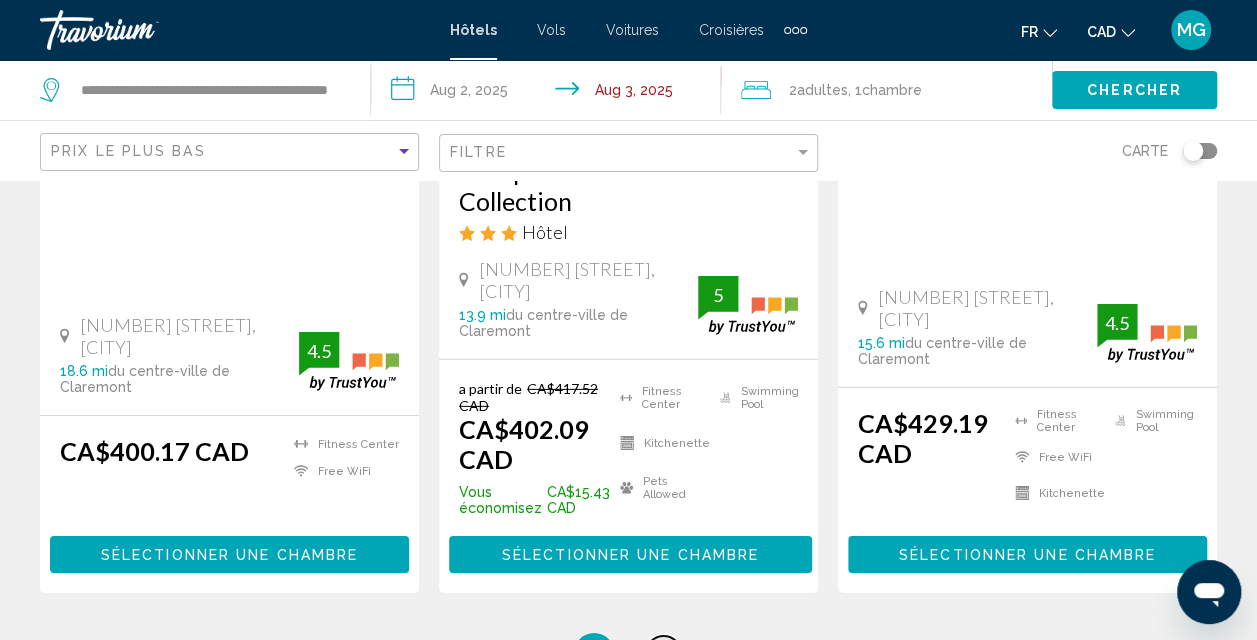 click on "page  2" at bounding box center (663, 653) 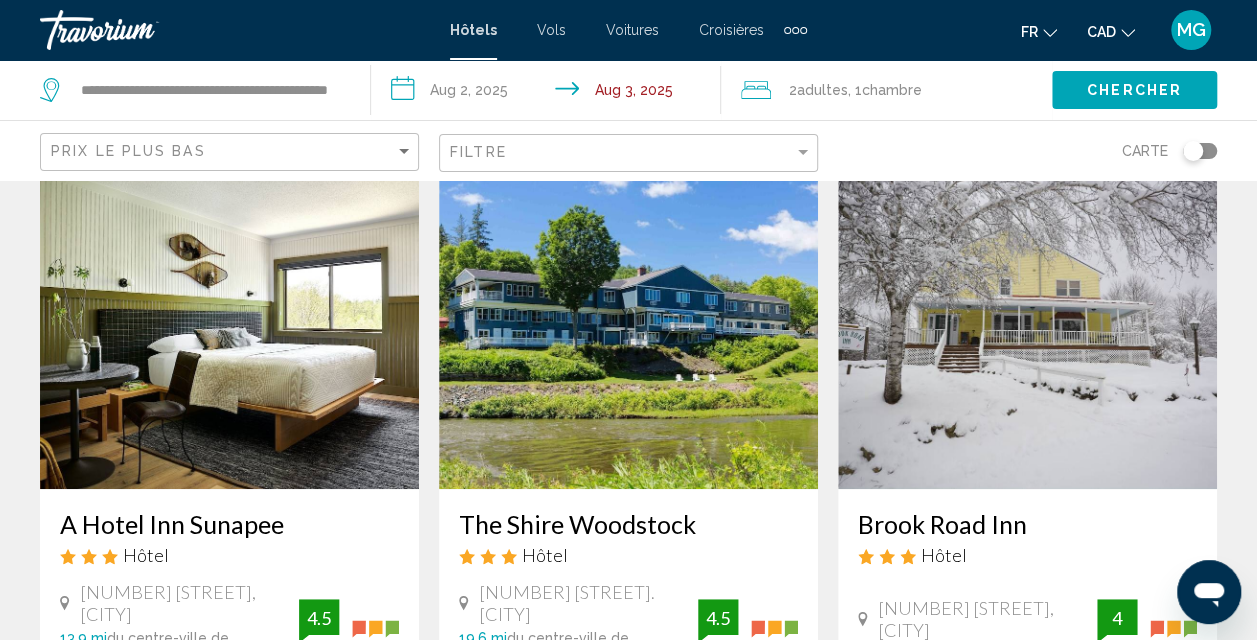 scroll, scrollTop: 0, scrollLeft: 0, axis: both 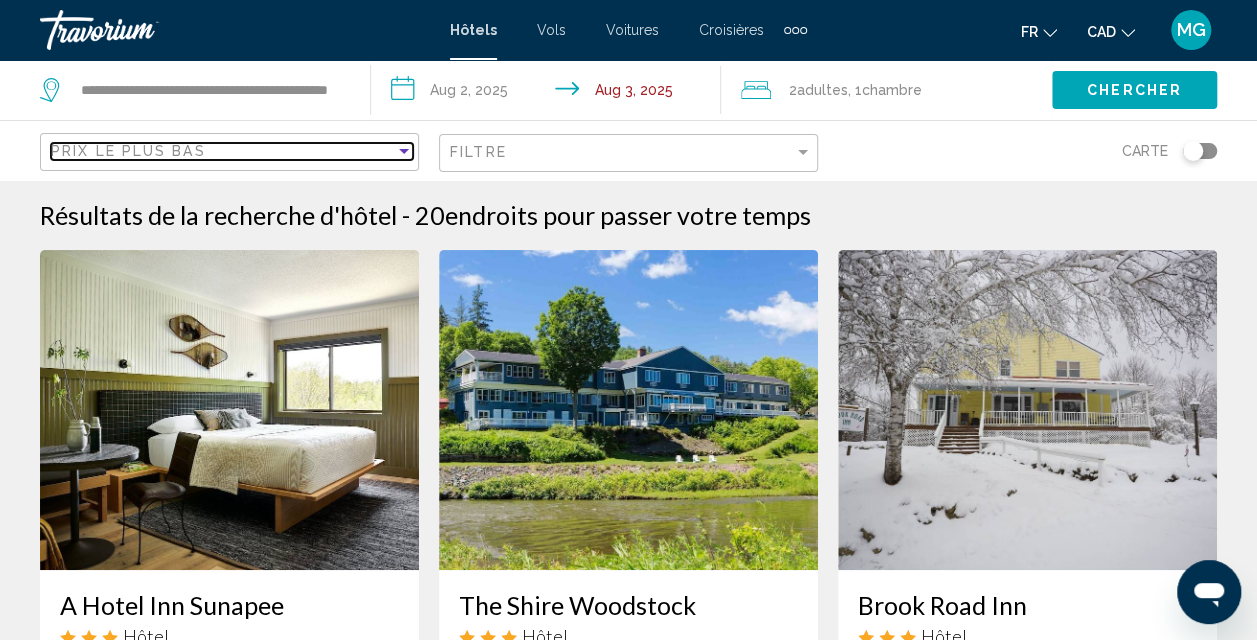 click on "Prix le plus bas" at bounding box center [223, 151] 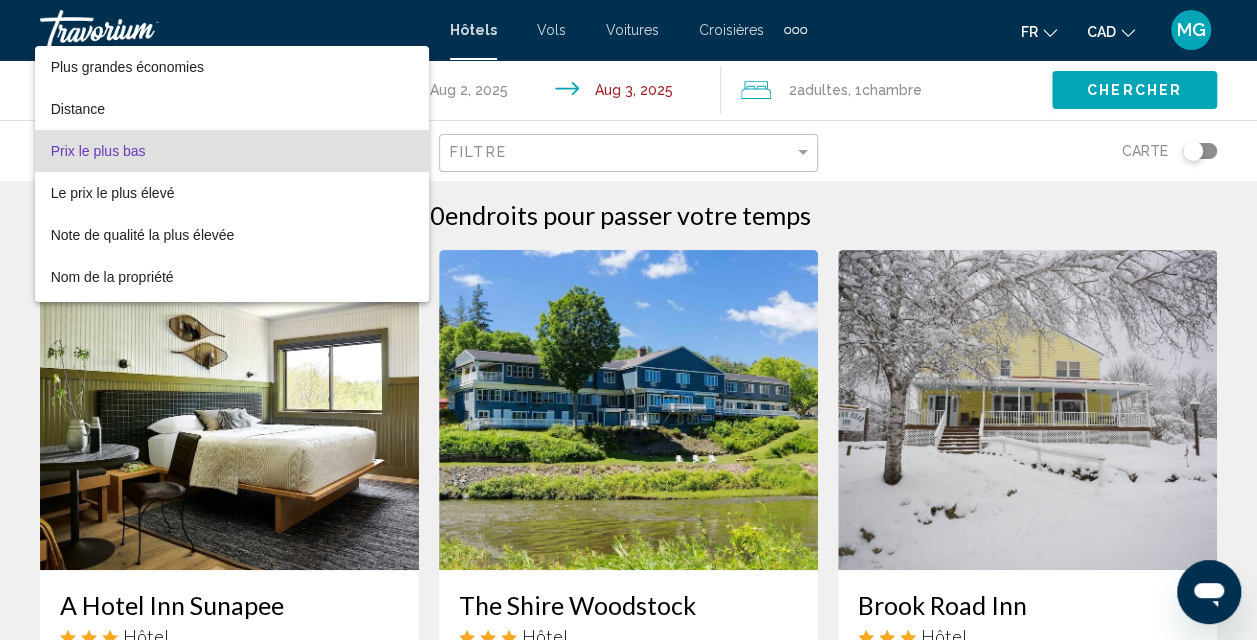 click at bounding box center [628, 320] 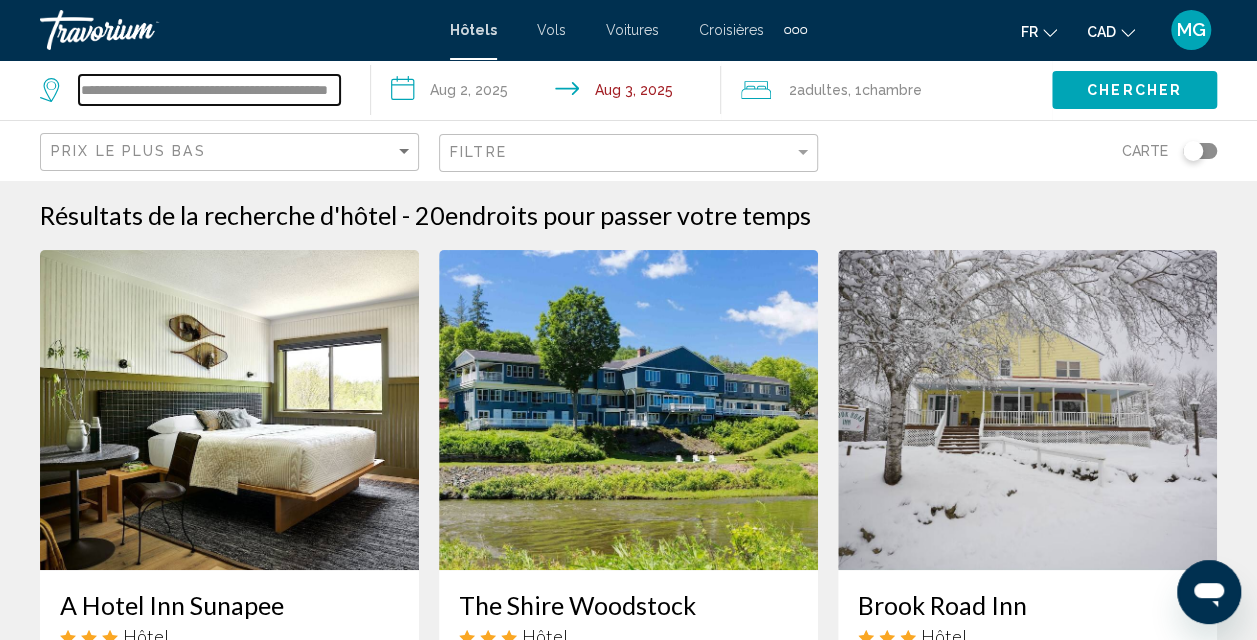 click on "**********" at bounding box center (209, 90) 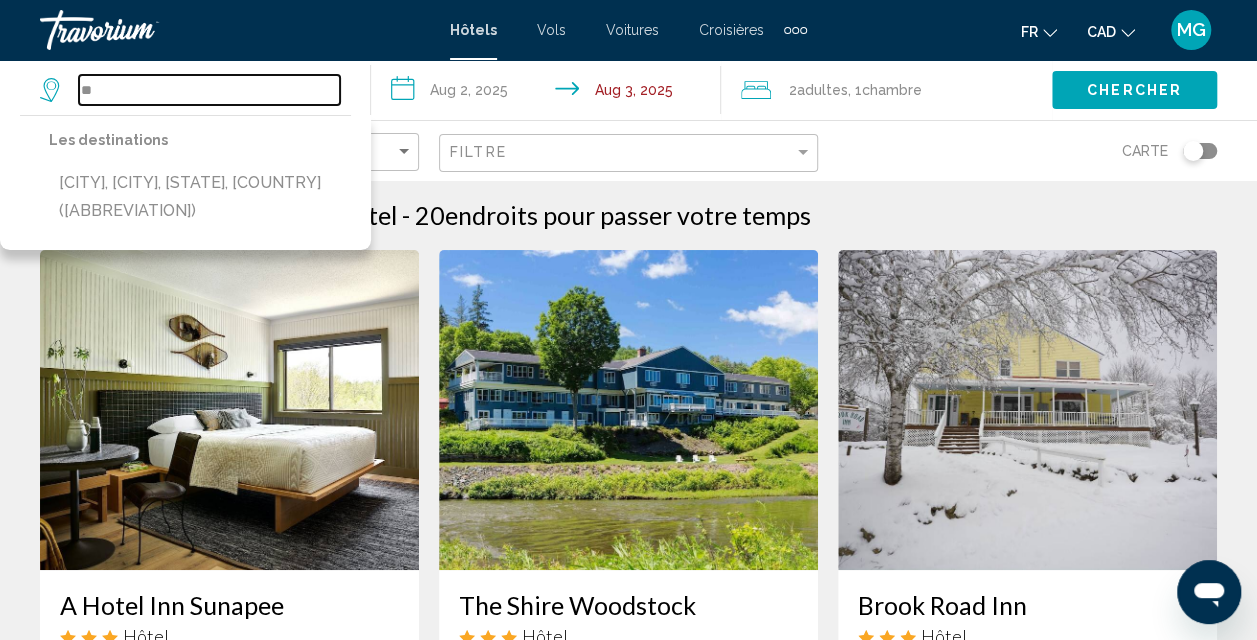 type on "*" 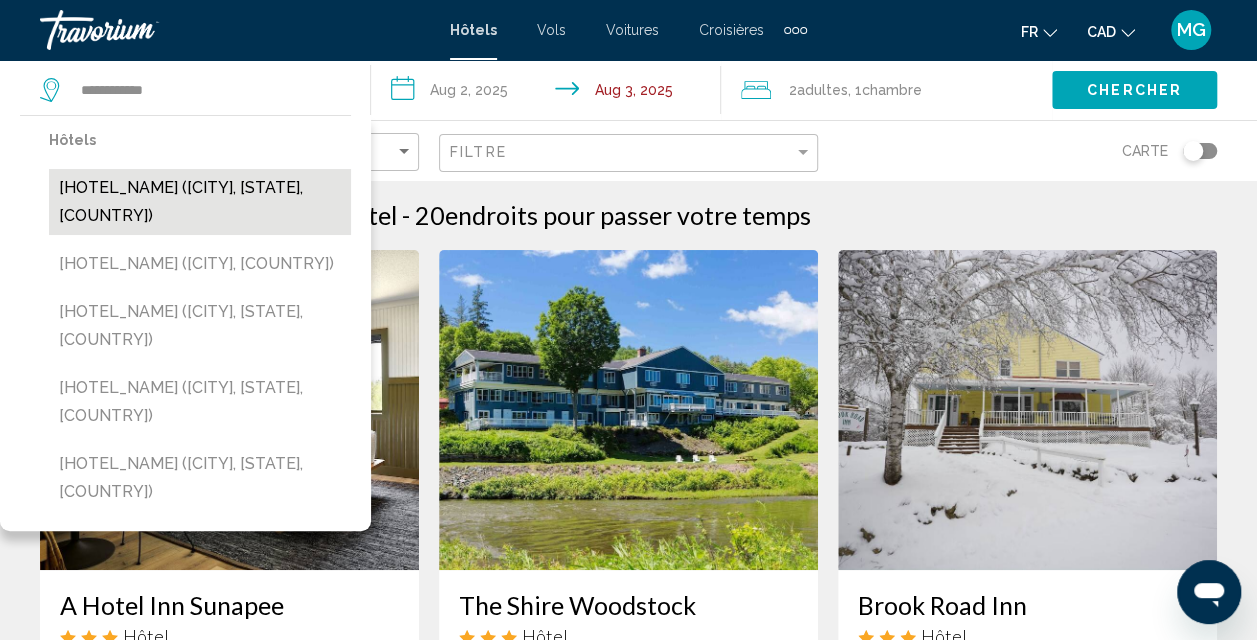 click on "North Conway Retreat 1 Mi To Cranmore Mountain (North Conway, NH, US)" at bounding box center (200, 202) 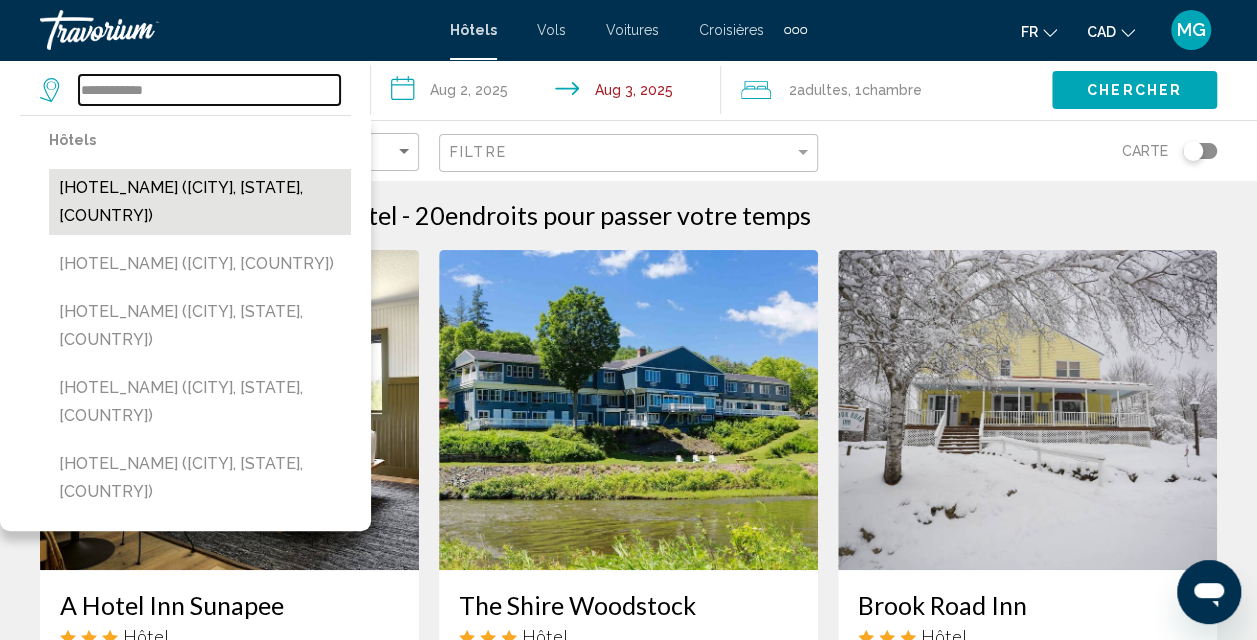type on "**********" 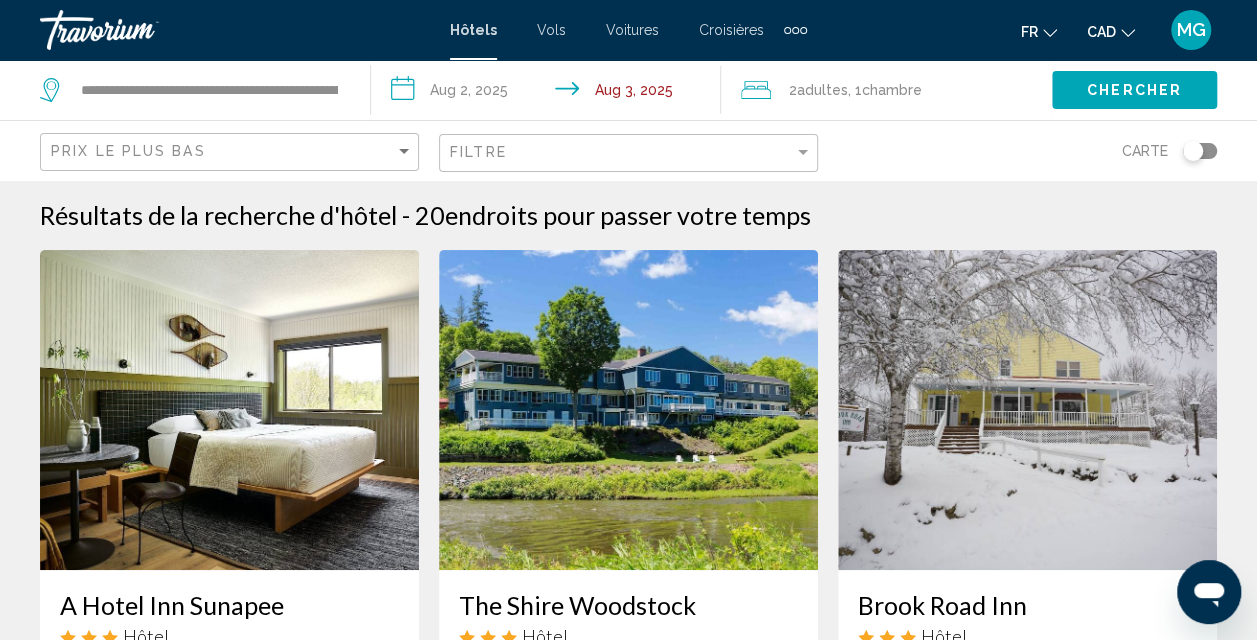 click on "Chercher" 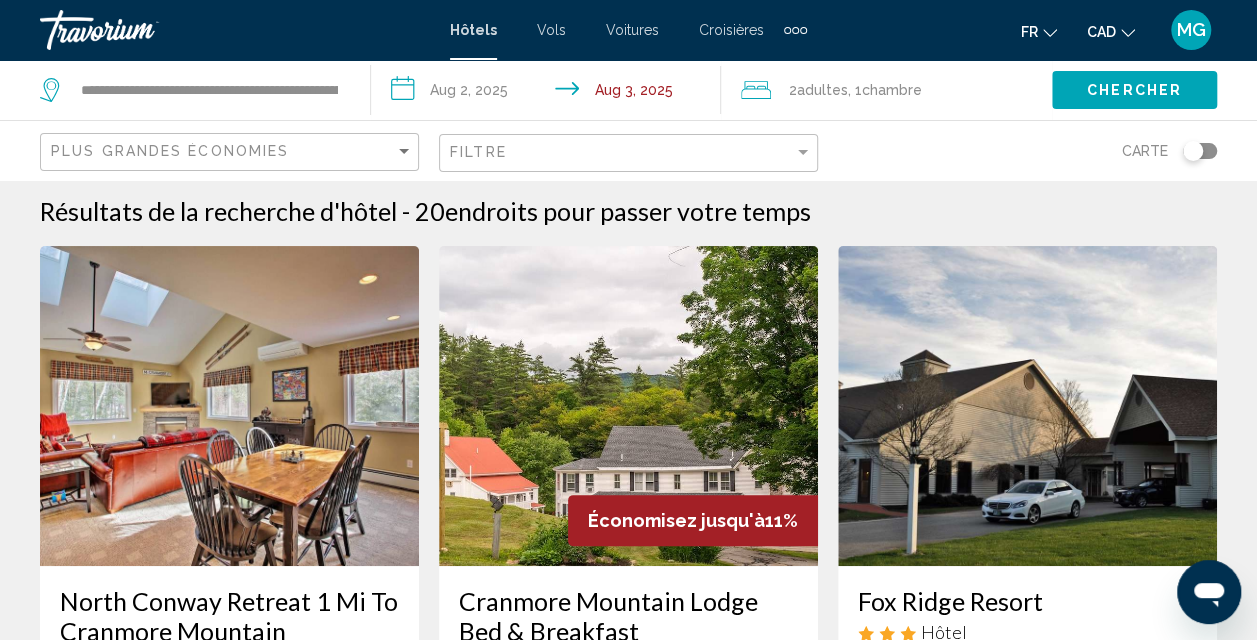 scroll, scrollTop: 0, scrollLeft: 0, axis: both 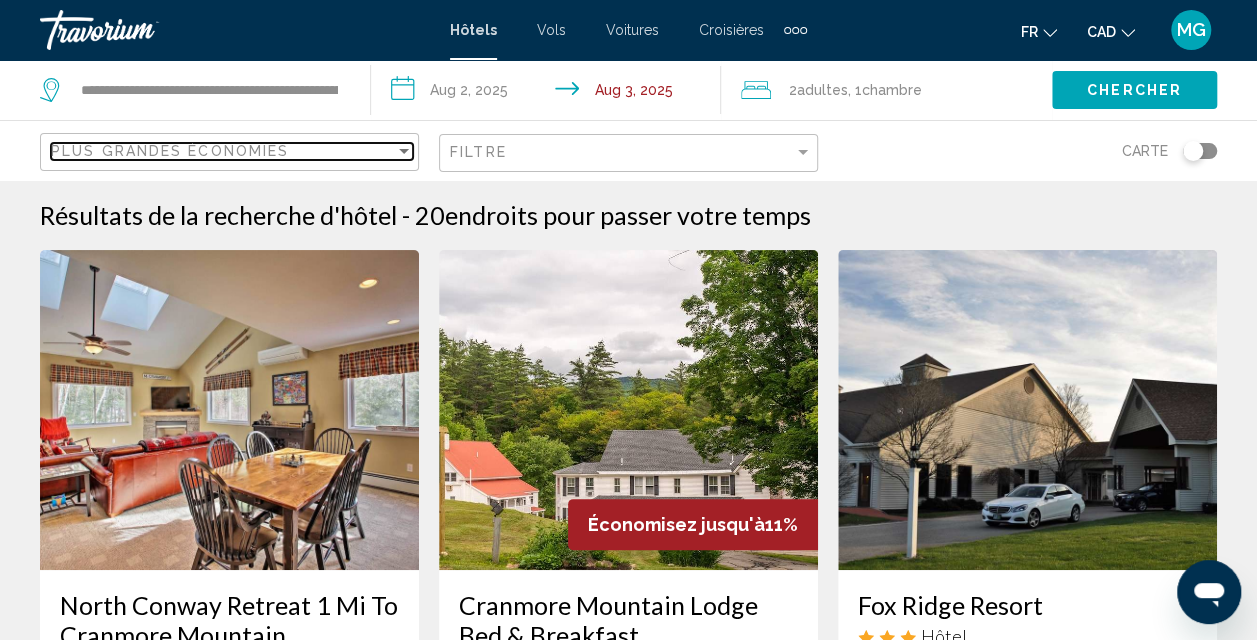 click at bounding box center [404, 151] 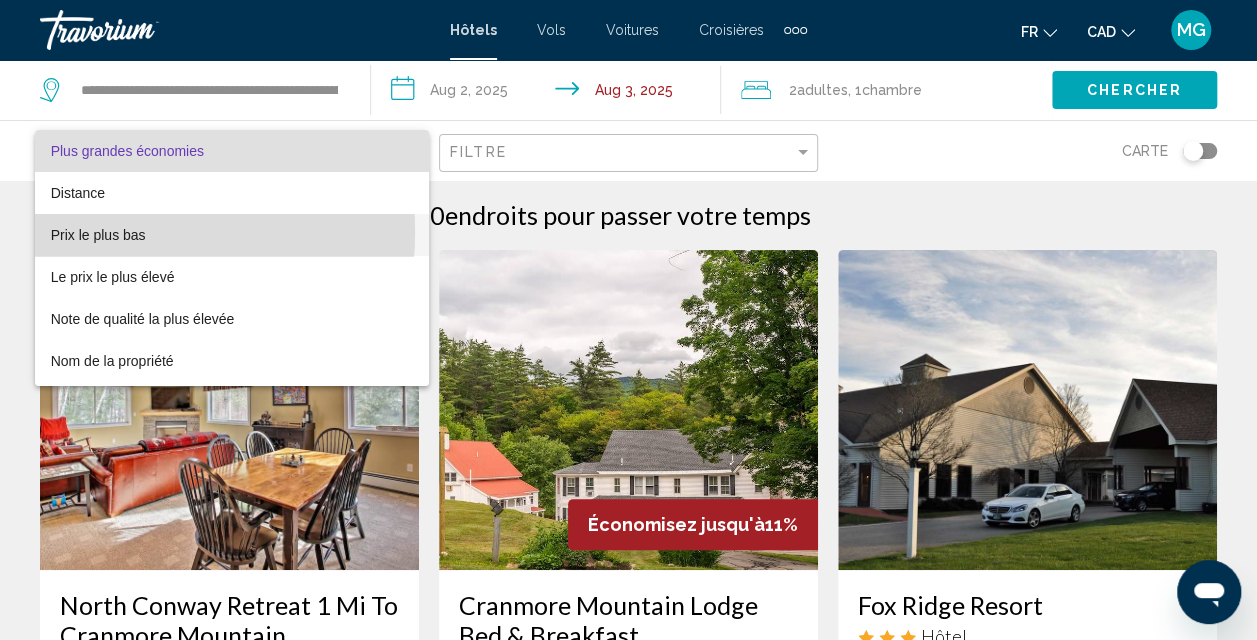 click on "Prix le plus bas" at bounding box center (98, 235) 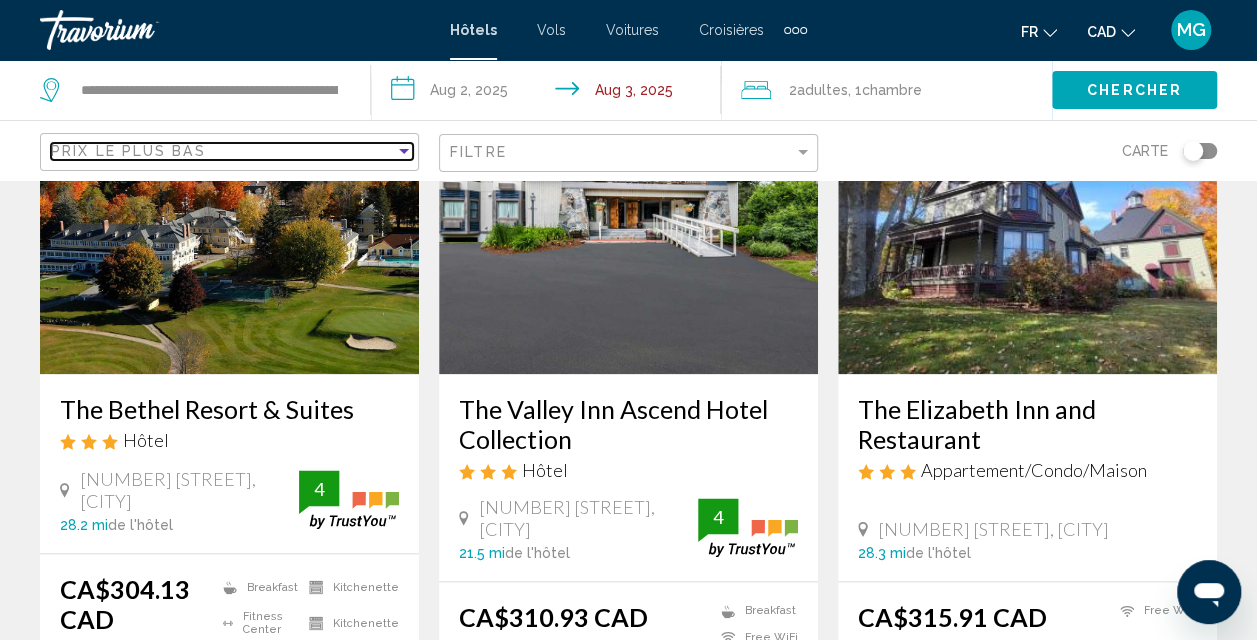 scroll, scrollTop: 500, scrollLeft: 0, axis: vertical 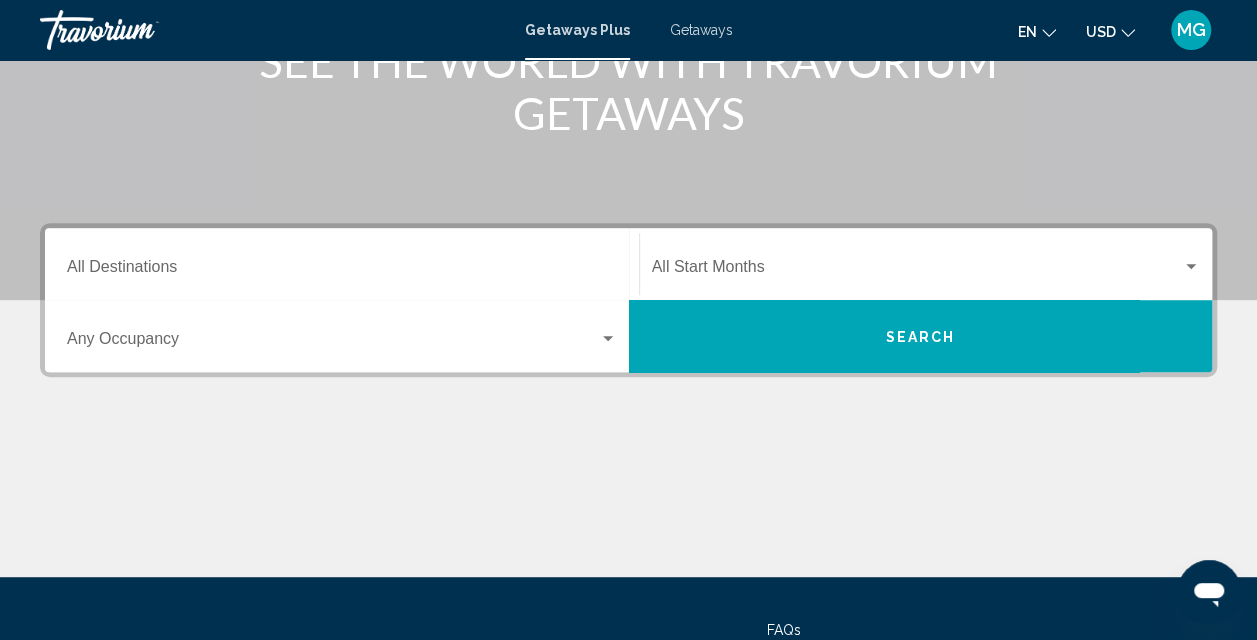 click on "Search" at bounding box center [921, 336] 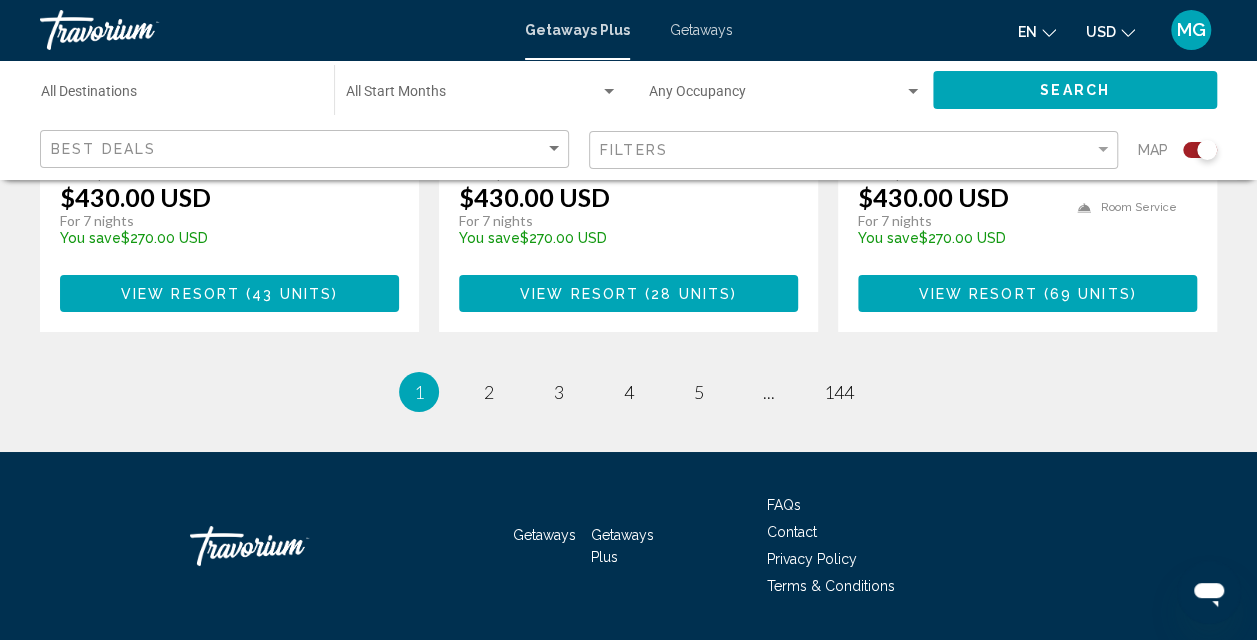 scroll, scrollTop: 3409, scrollLeft: 0, axis: vertical 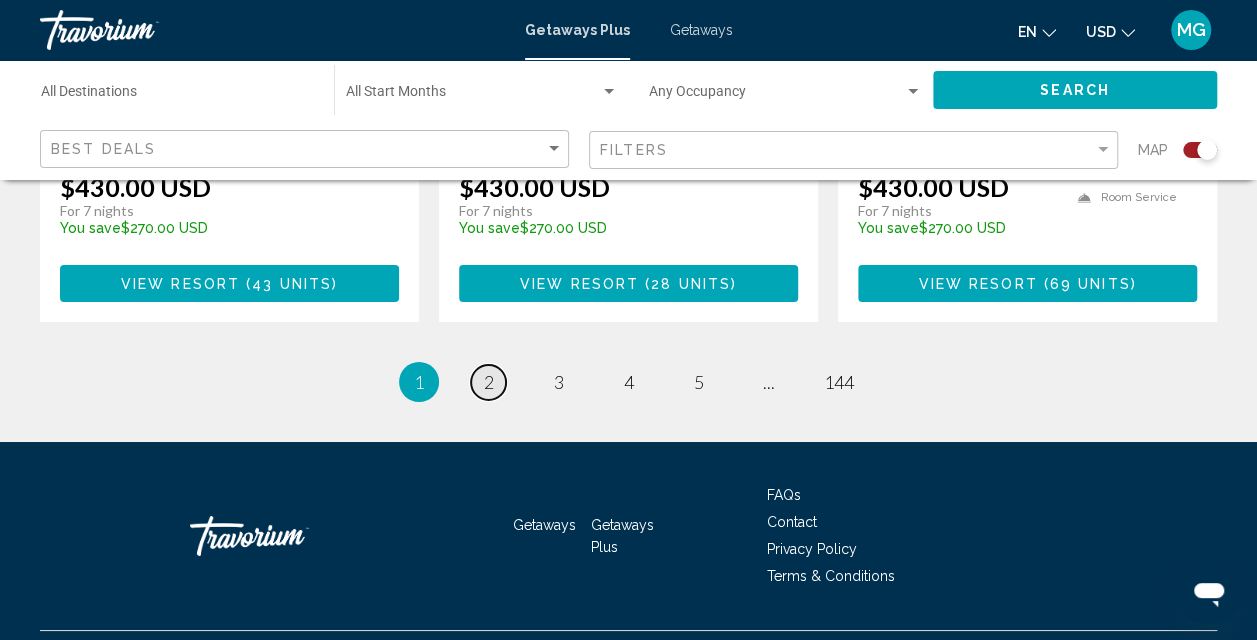 click on "2" at bounding box center (489, 382) 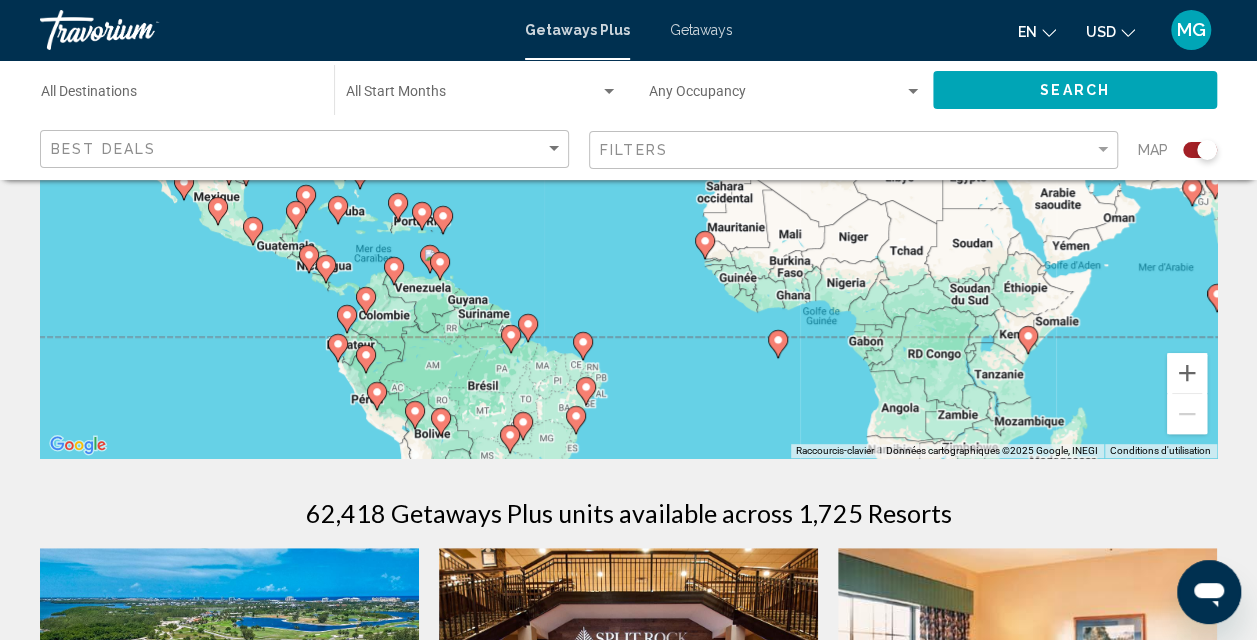 scroll, scrollTop: 117, scrollLeft: 0, axis: vertical 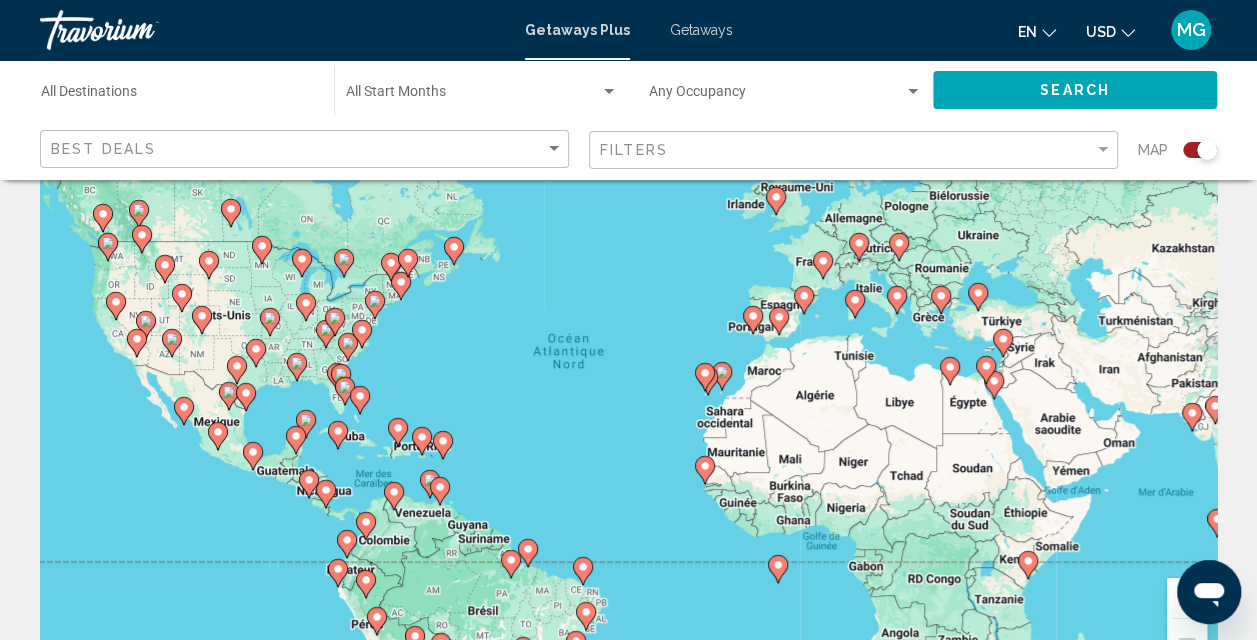 click 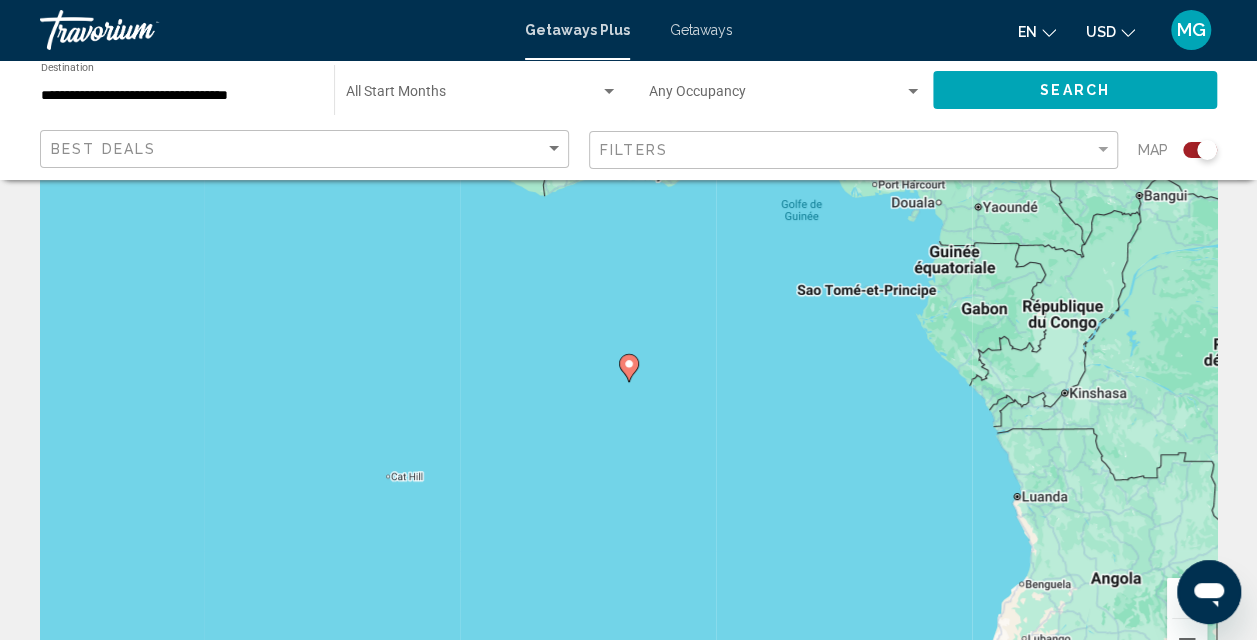 click 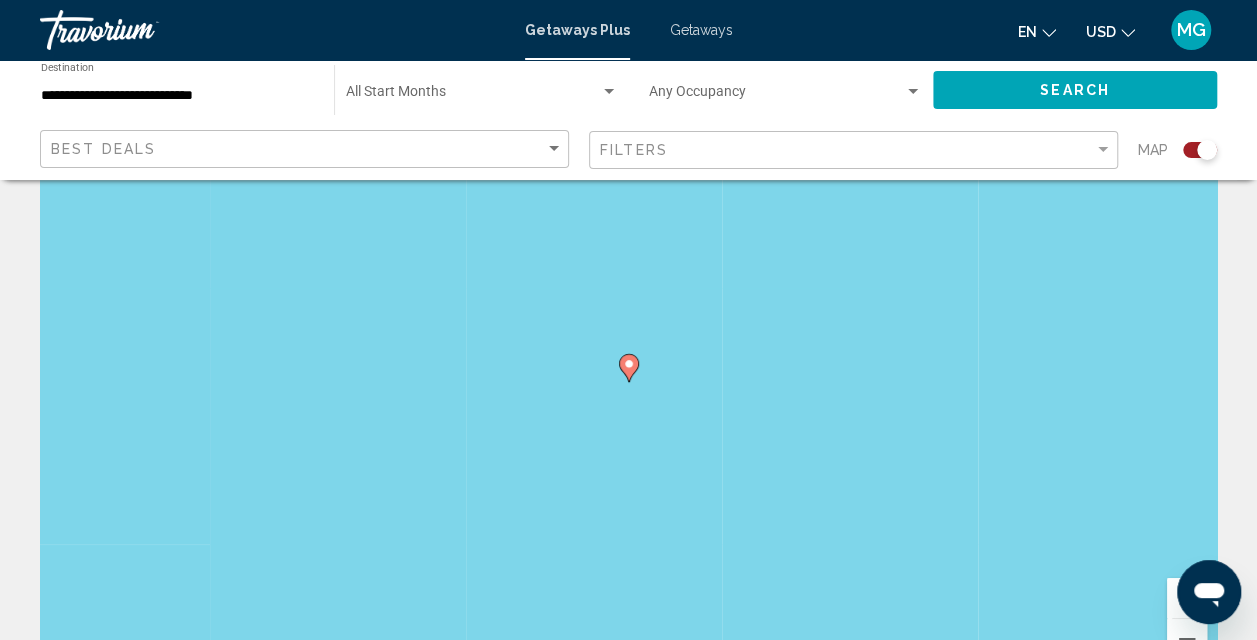 click 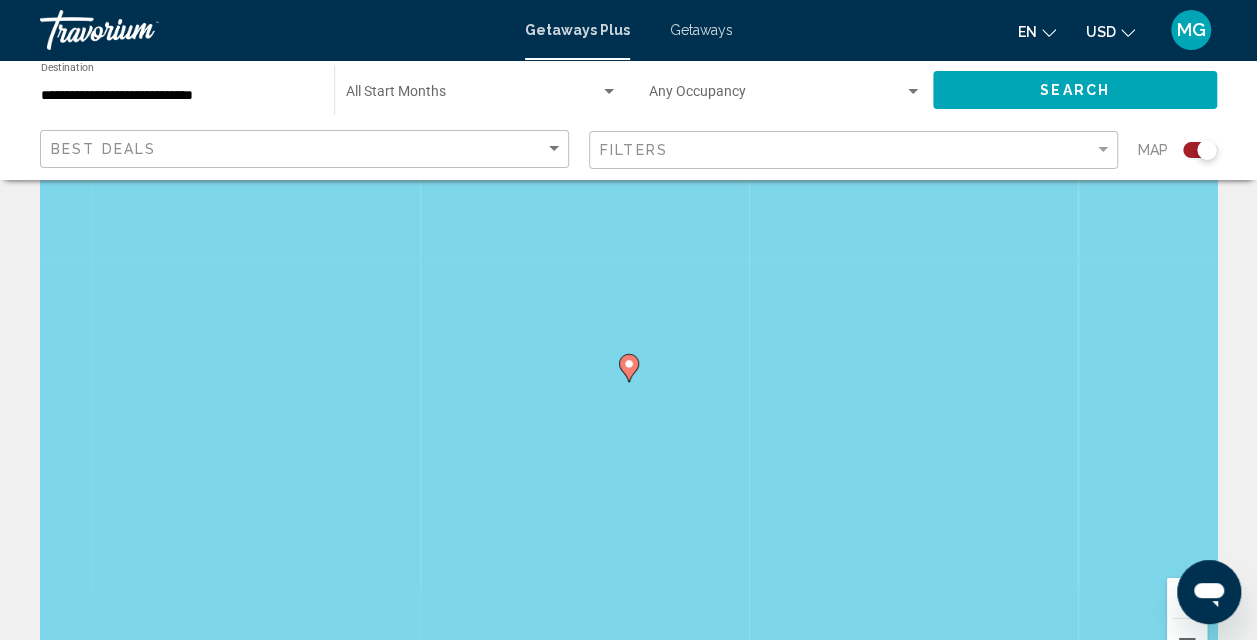 click 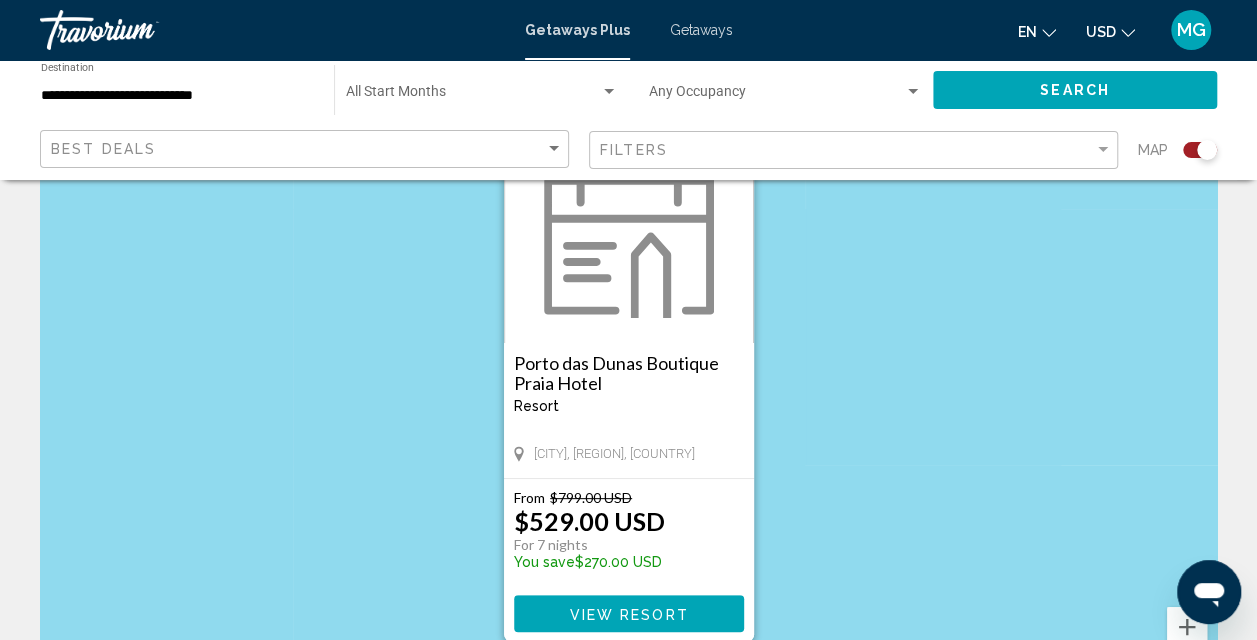 scroll, scrollTop: 100, scrollLeft: 0, axis: vertical 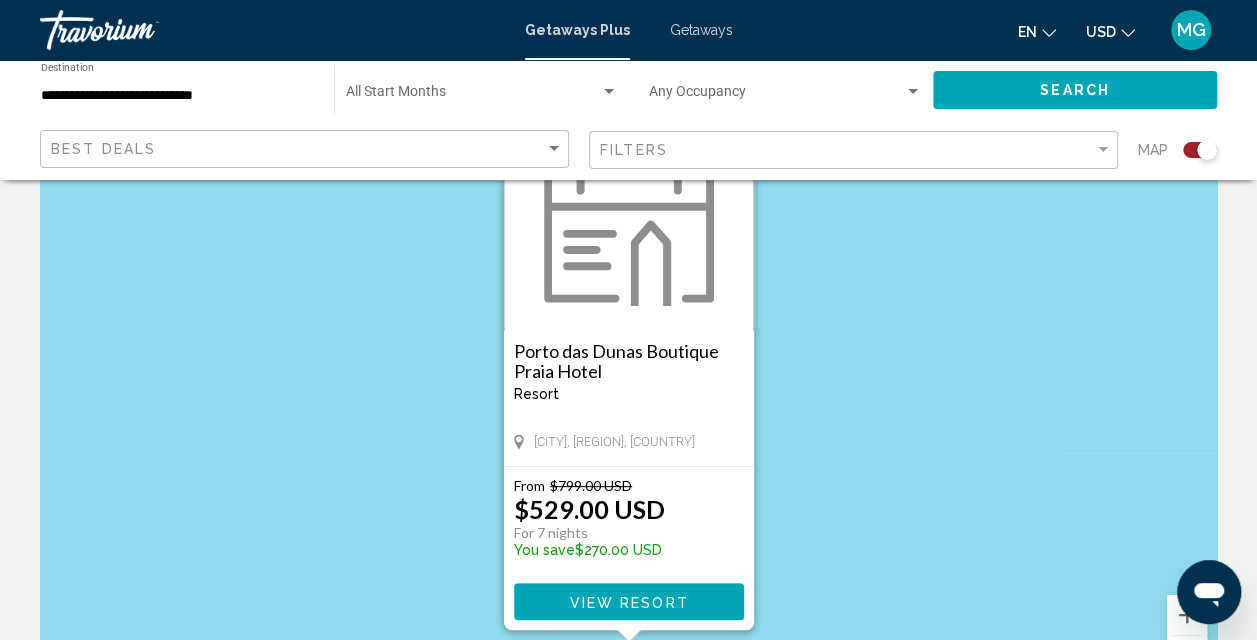 click on "Pour activer le glissement du marqueur avec le clavier, appuyez sur Alt+Entrée. Déplacez ensuite le marqueur à l'aide des touches fléchées. Pour terminer le glissement, appuyez sur la touche Entrée. Pour annuler, appuyez sur Échap.  Porto das Dunas Boutique Praia Hotel  Resort  -  This is an adults only resort
AQUIRAZ, Ceará, Brazil From $799.00 USD $529.00 USD For 7 nights You save  $270.00 USD  View Resort" at bounding box center (628, 400) 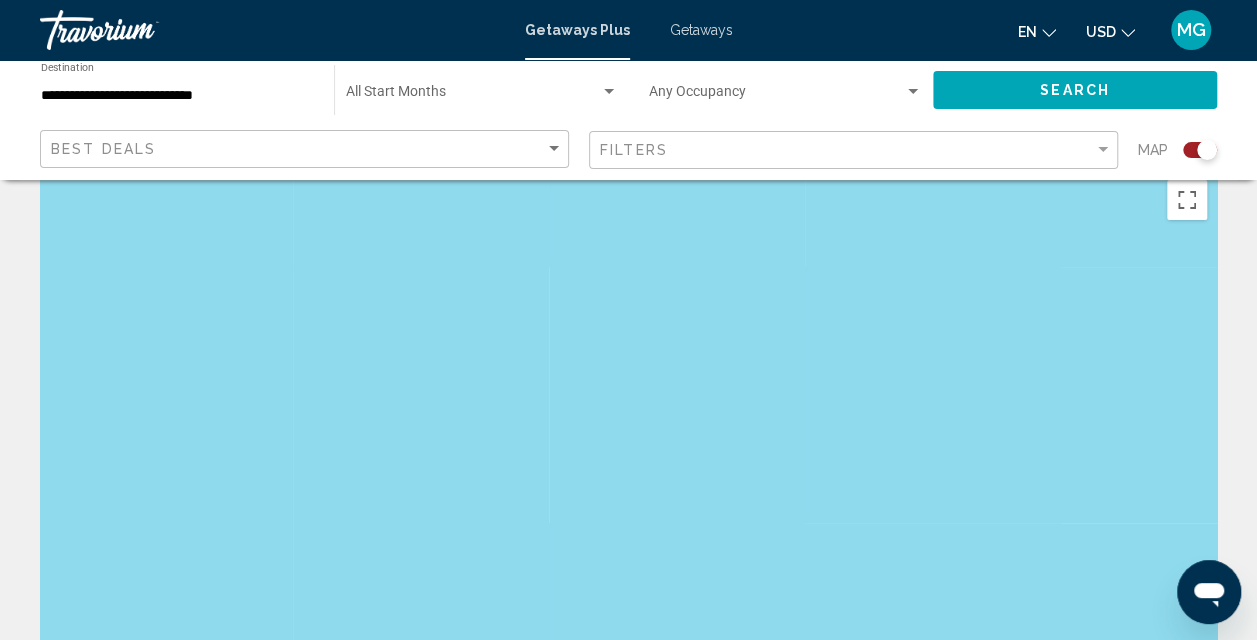 scroll, scrollTop: 0, scrollLeft: 0, axis: both 